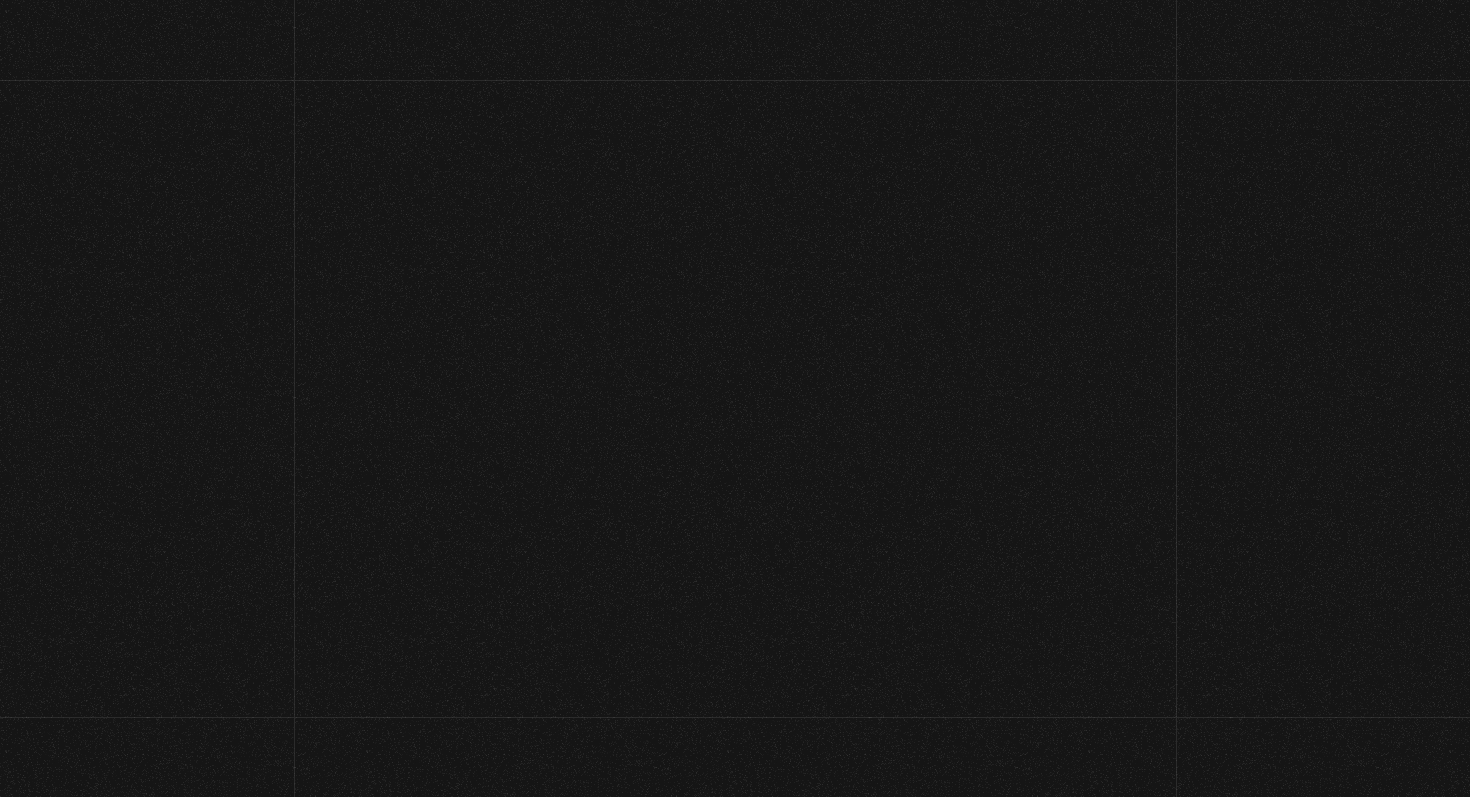 scroll, scrollTop: 0, scrollLeft: 0, axis: both 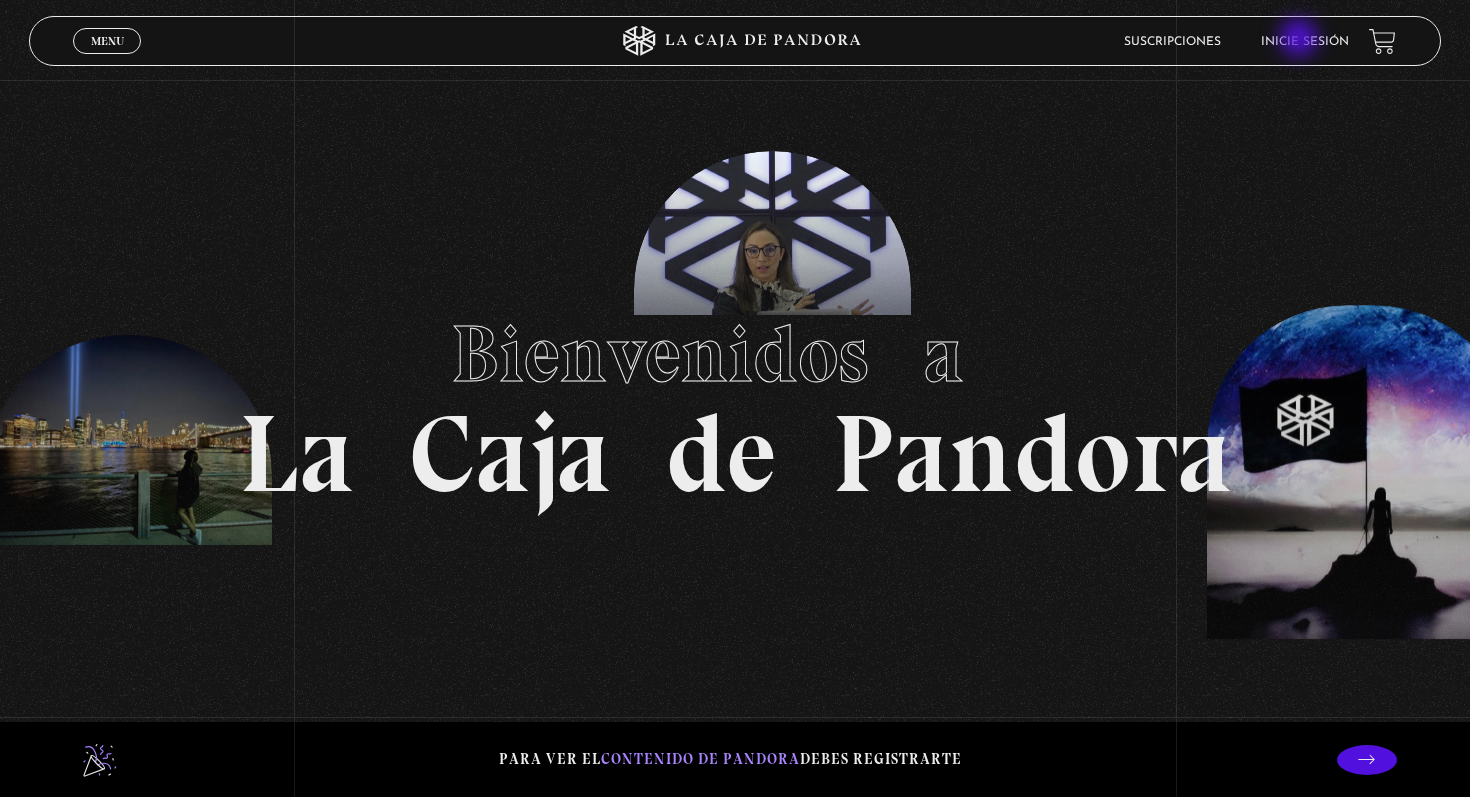 click on "Inicie sesión" at bounding box center [1305, 42] 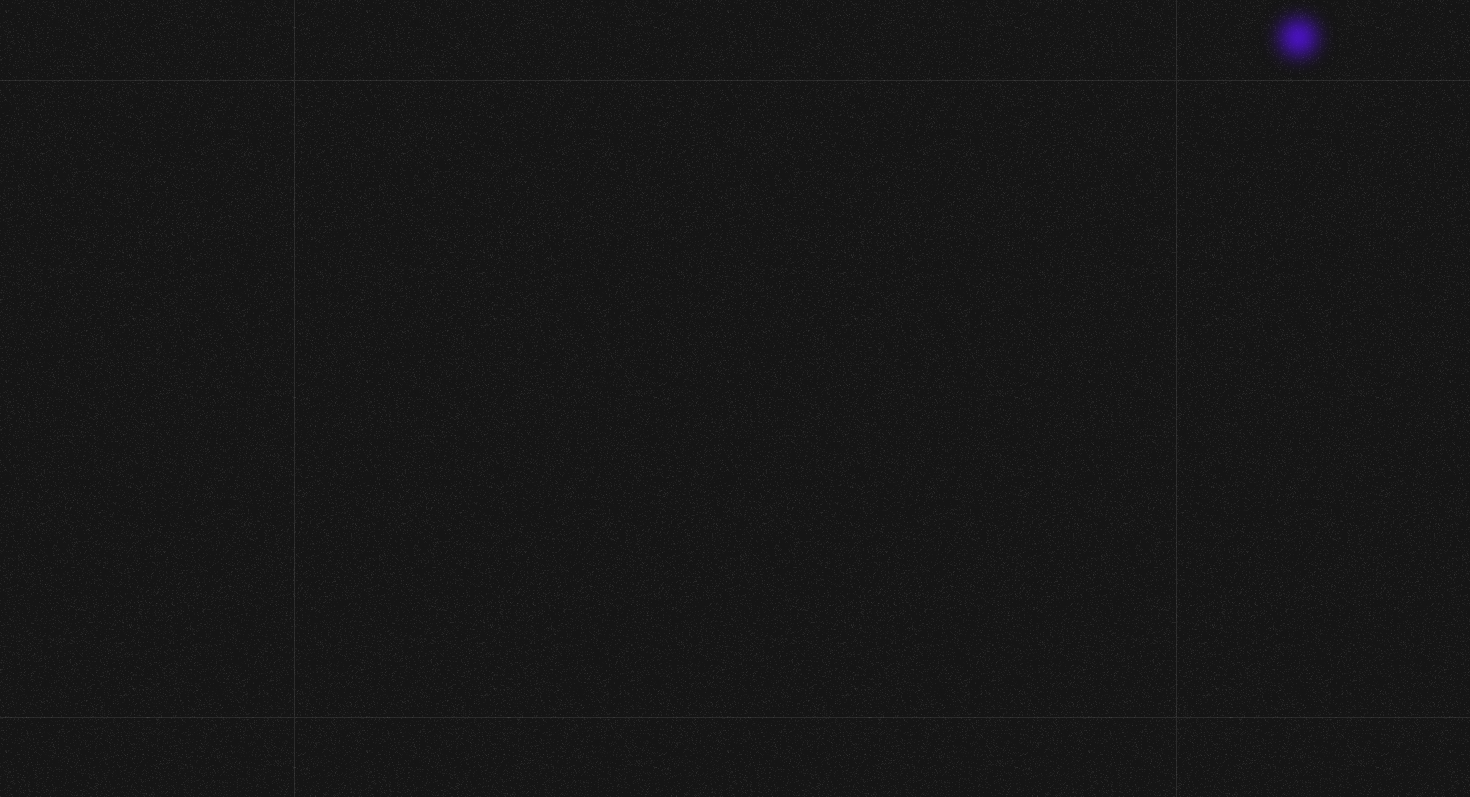 scroll, scrollTop: 0, scrollLeft: 0, axis: both 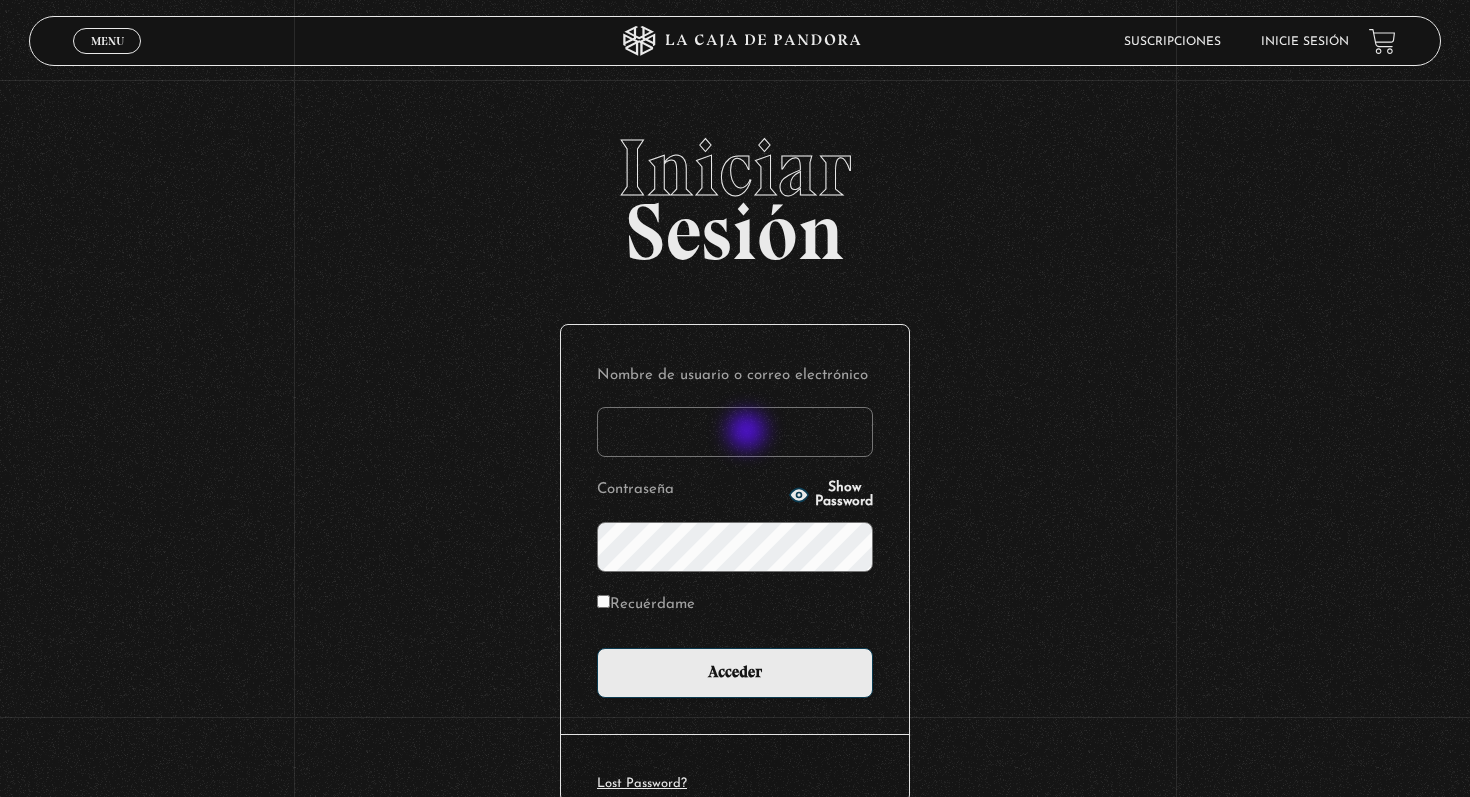 click on "Nombre de usuario o correo electrónico" at bounding box center (735, 432) 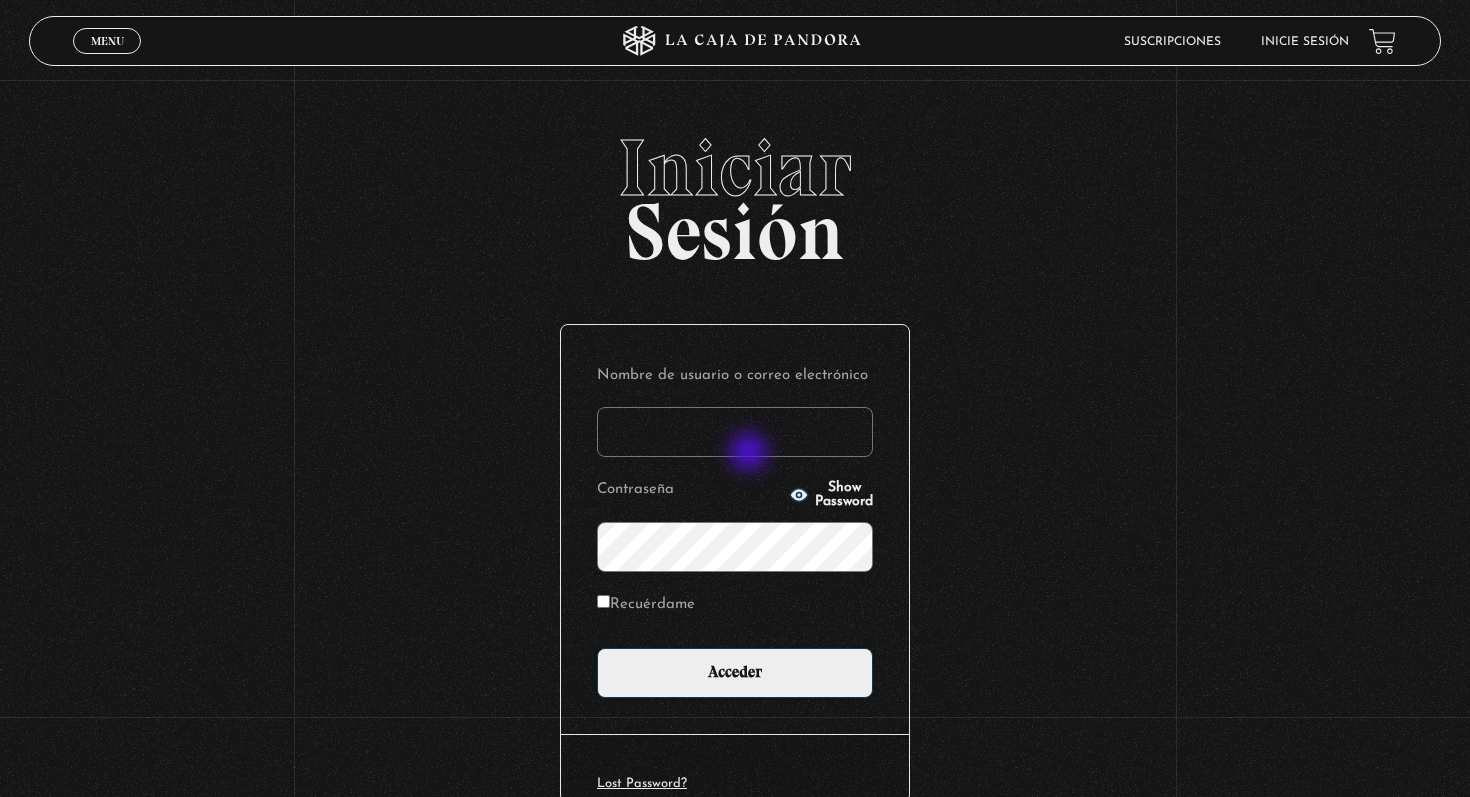 type on "adrianarcecr@outlook.es" 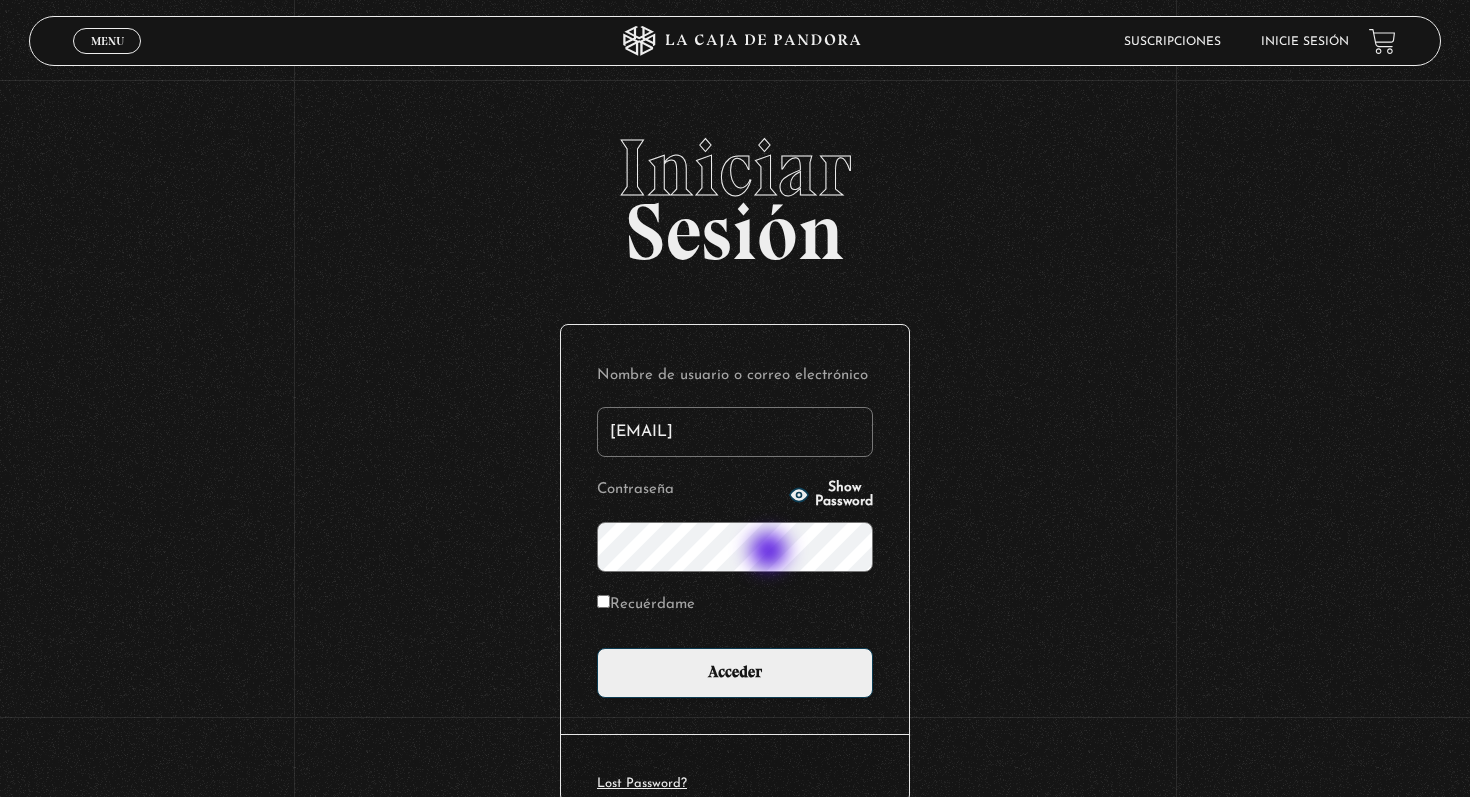 click on "Acceder" at bounding box center (735, 673) 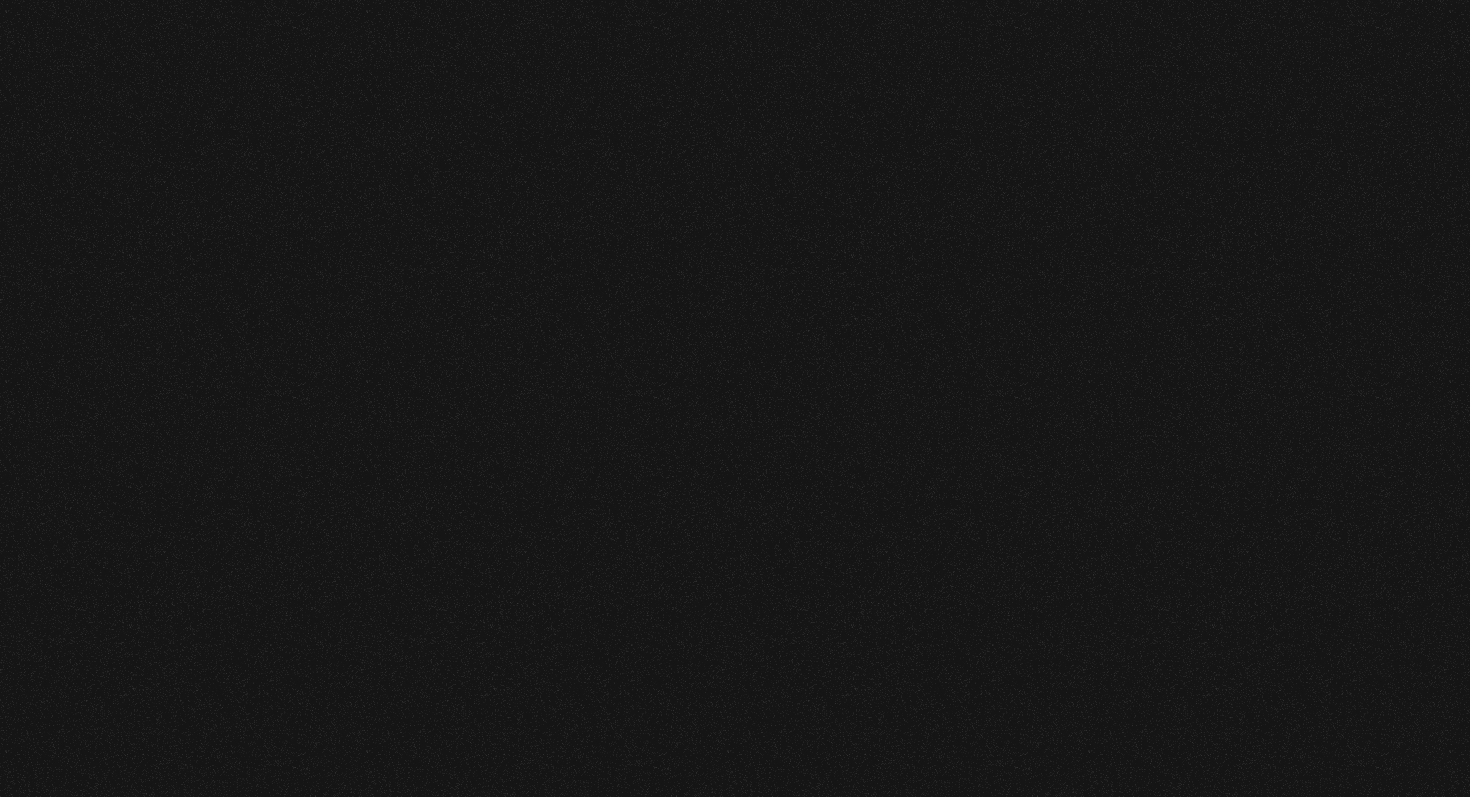 scroll, scrollTop: 0, scrollLeft: 0, axis: both 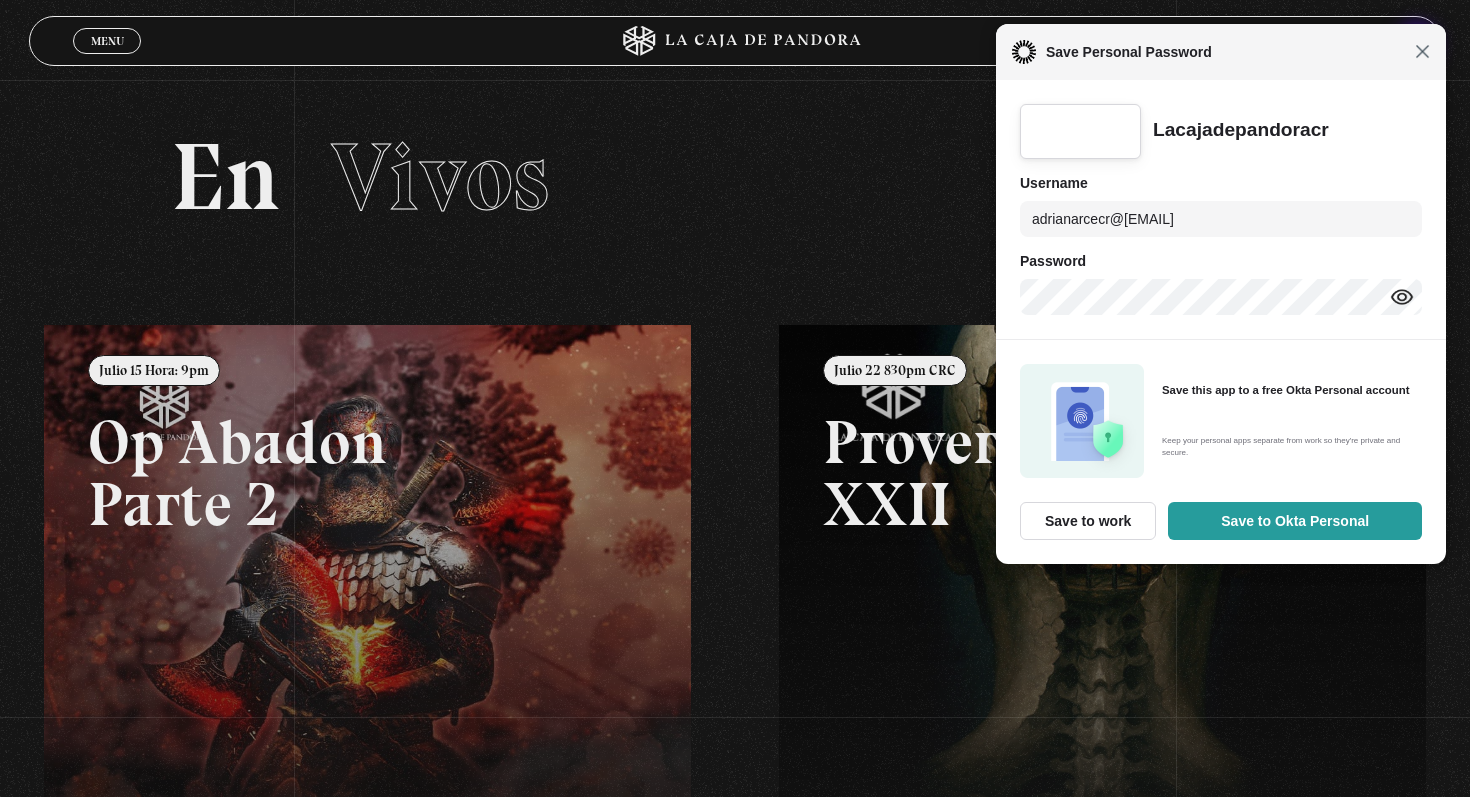 click on "Close" at bounding box center [1422, 51] 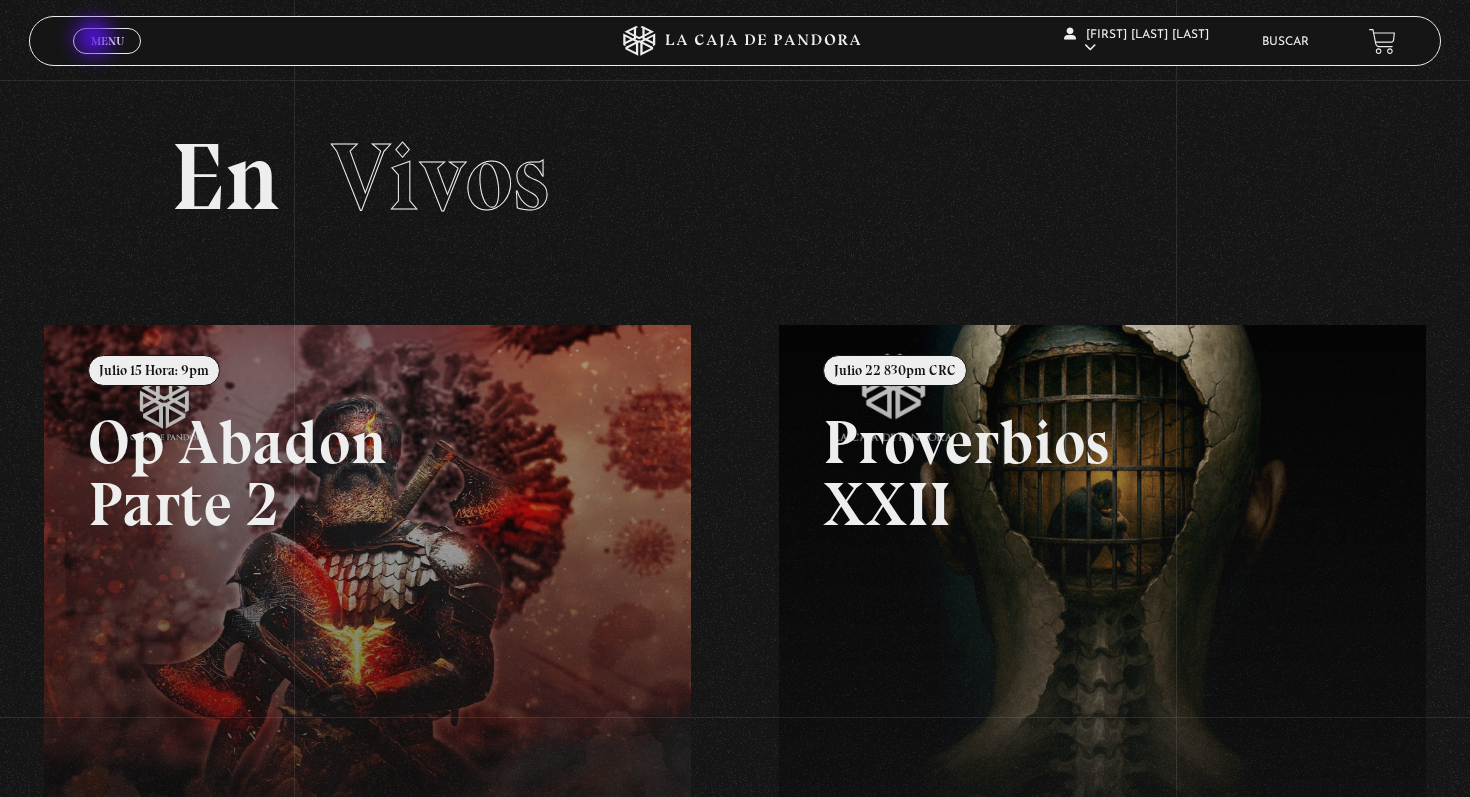 click on "Menu" at bounding box center [107, 41] 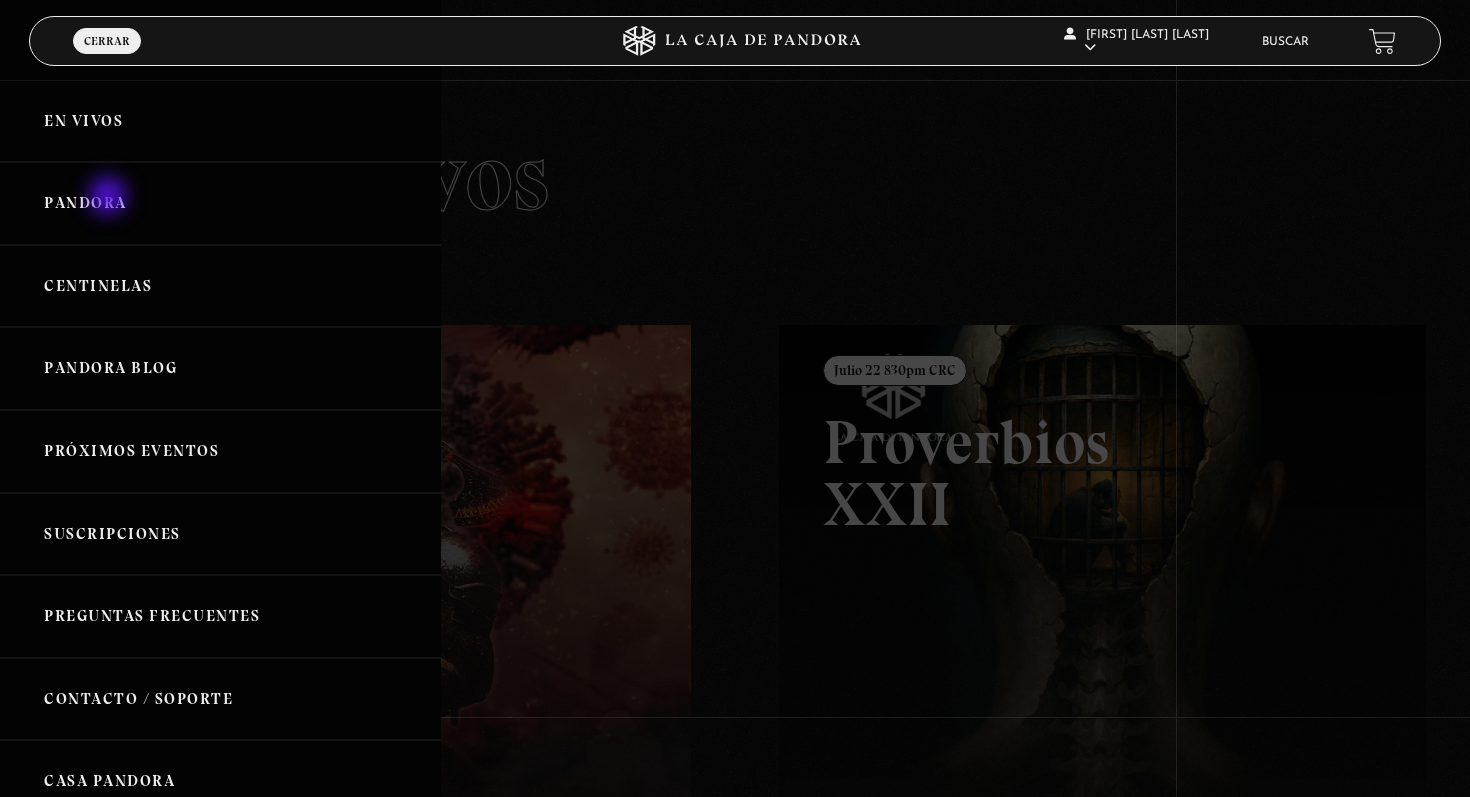 click on "Pandora" at bounding box center [220, 203] 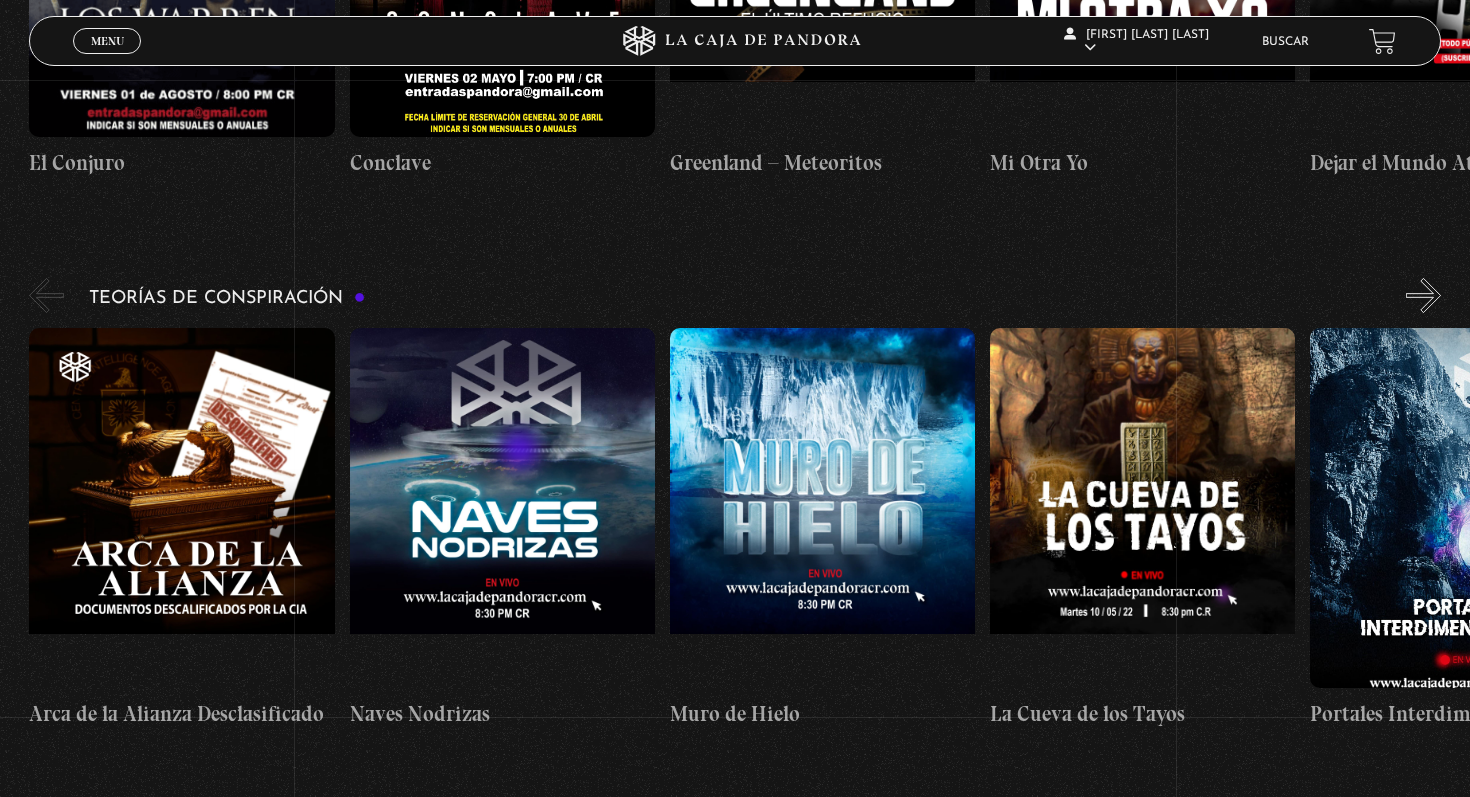 scroll, scrollTop: 3163, scrollLeft: 0, axis: vertical 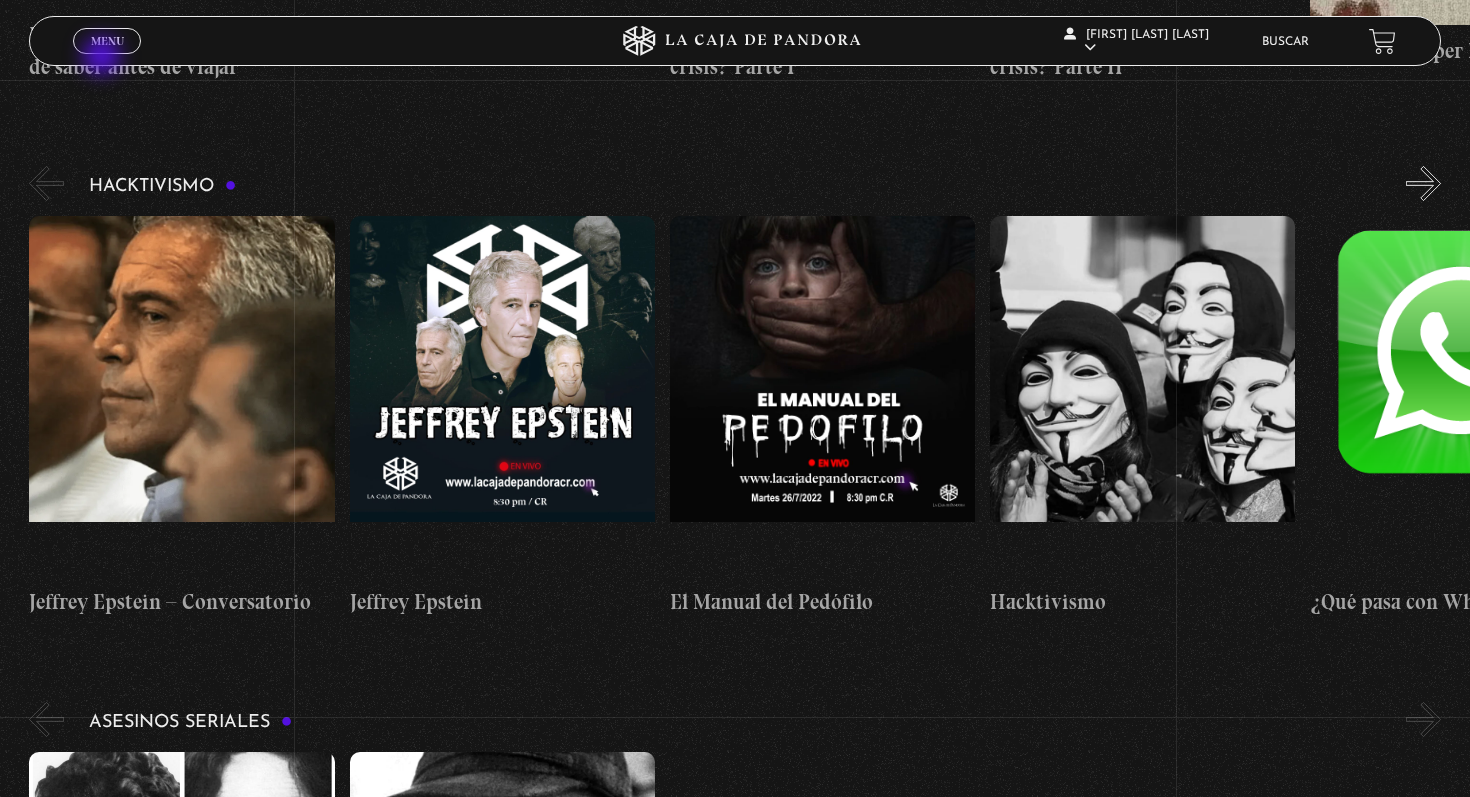 click on "Menu Cerrar" at bounding box center [293, 41] 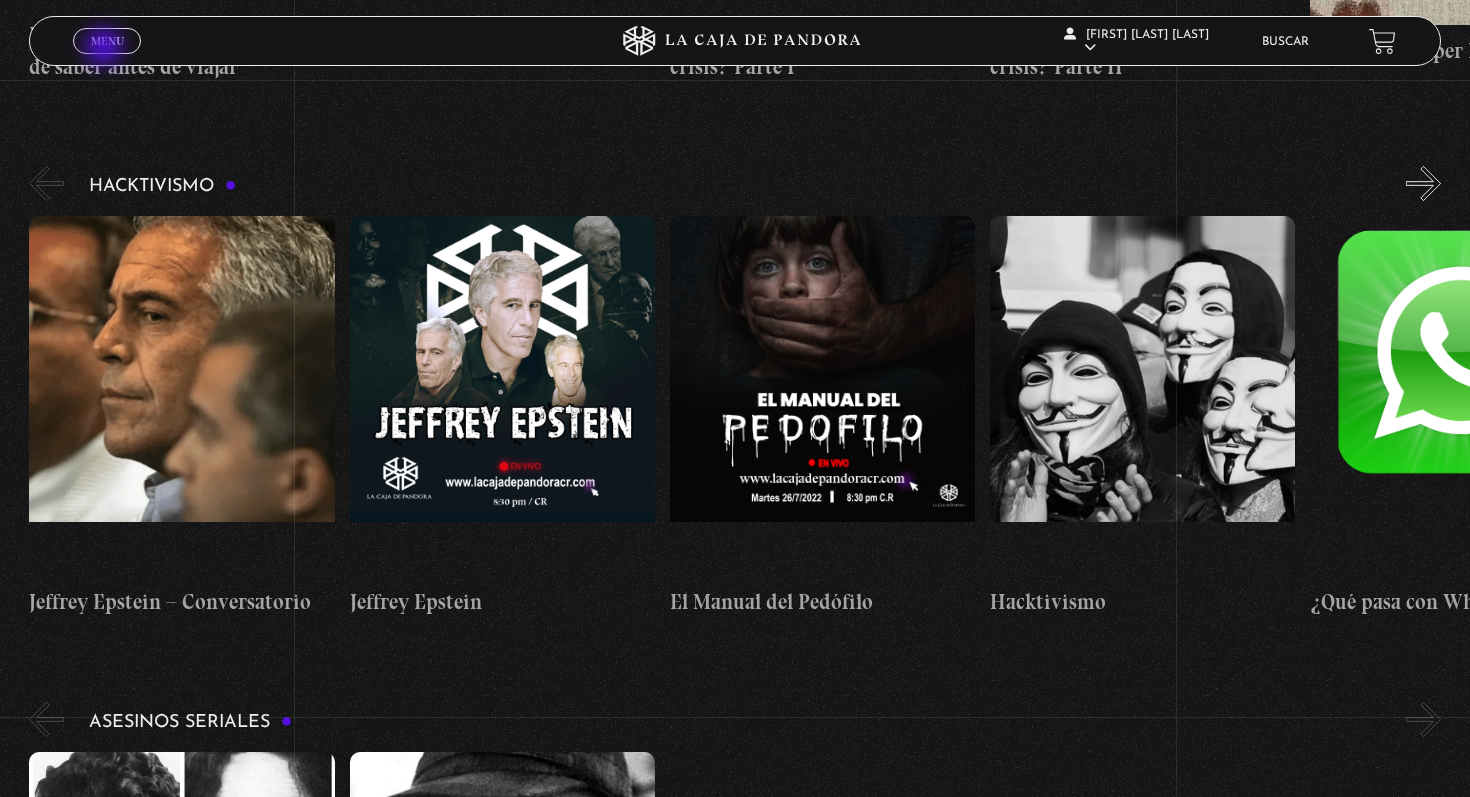 click on "Menu Cerrar" at bounding box center (107, 41) 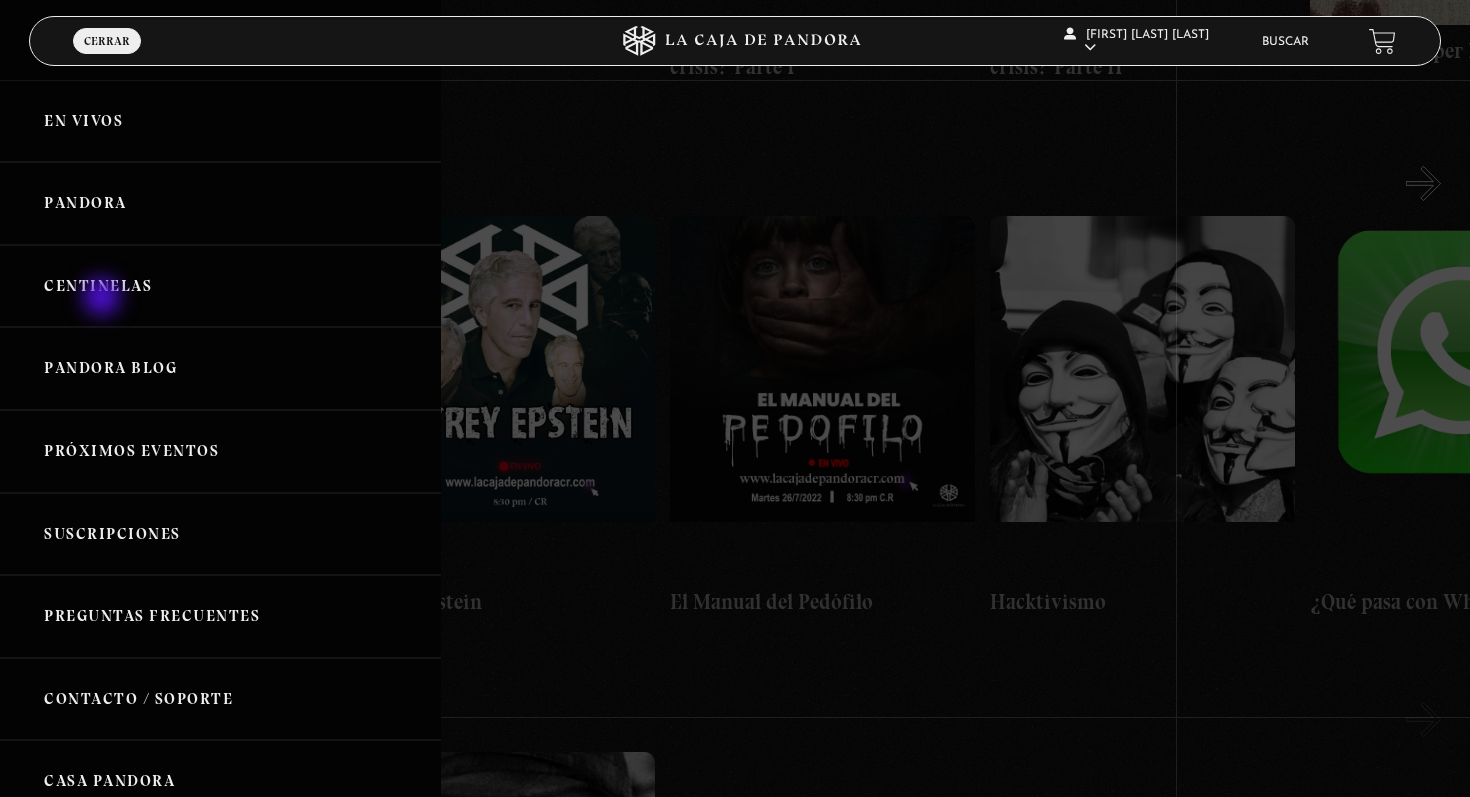 click on "Centinelas" at bounding box center (220, 286) 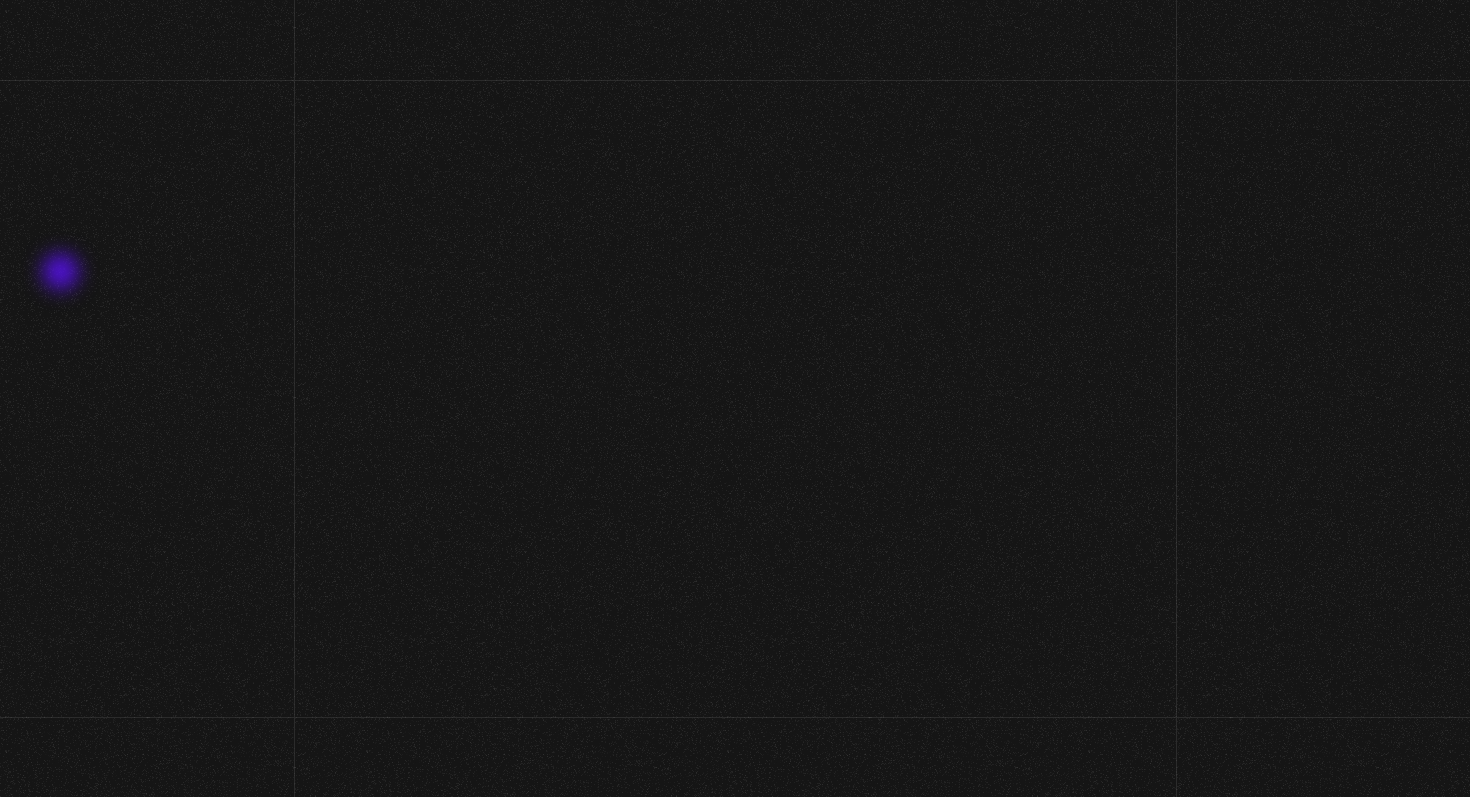 scroll, scrollTop: 0, scrollLeft: 0, axis: both 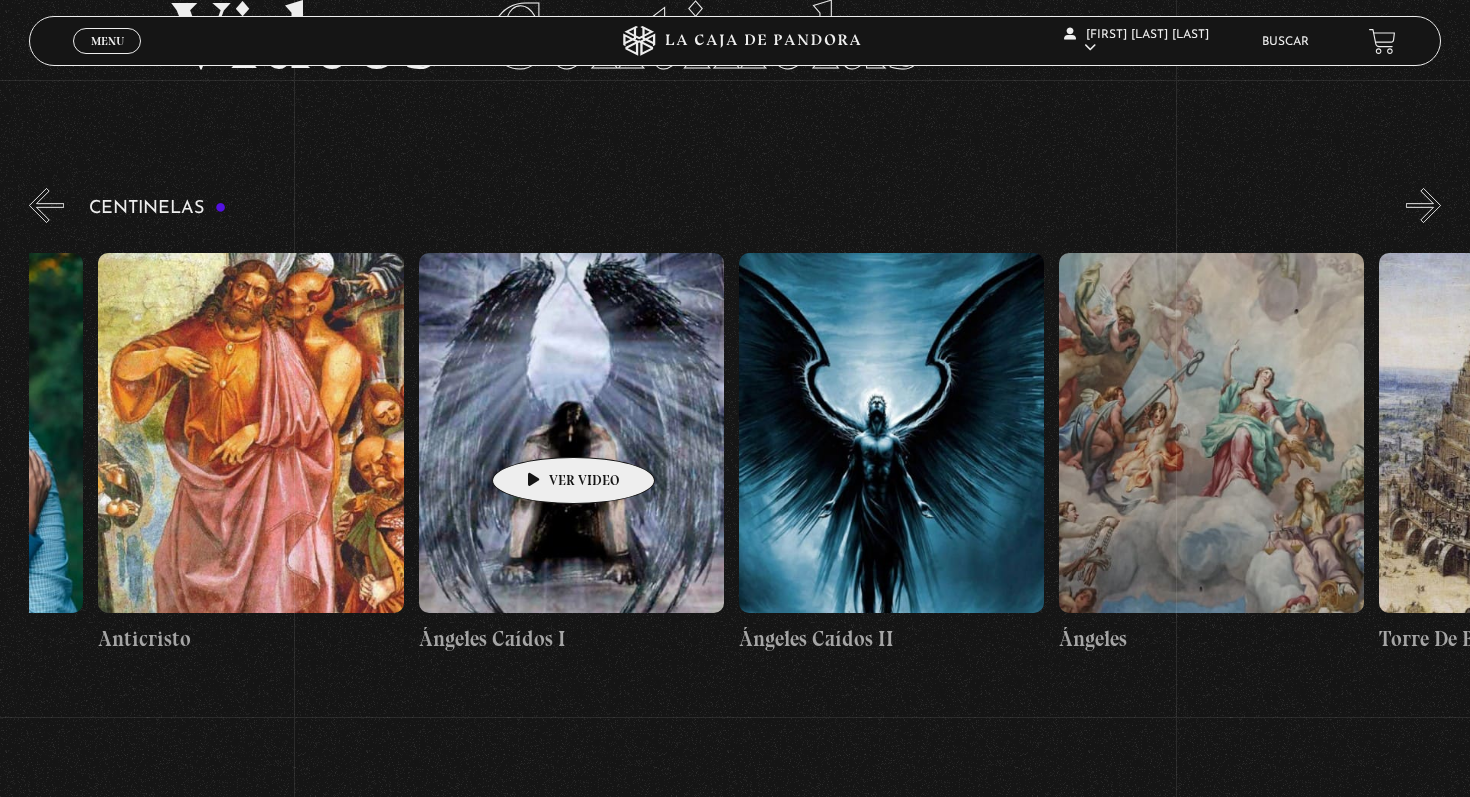 click at bounding box center [571, 433] 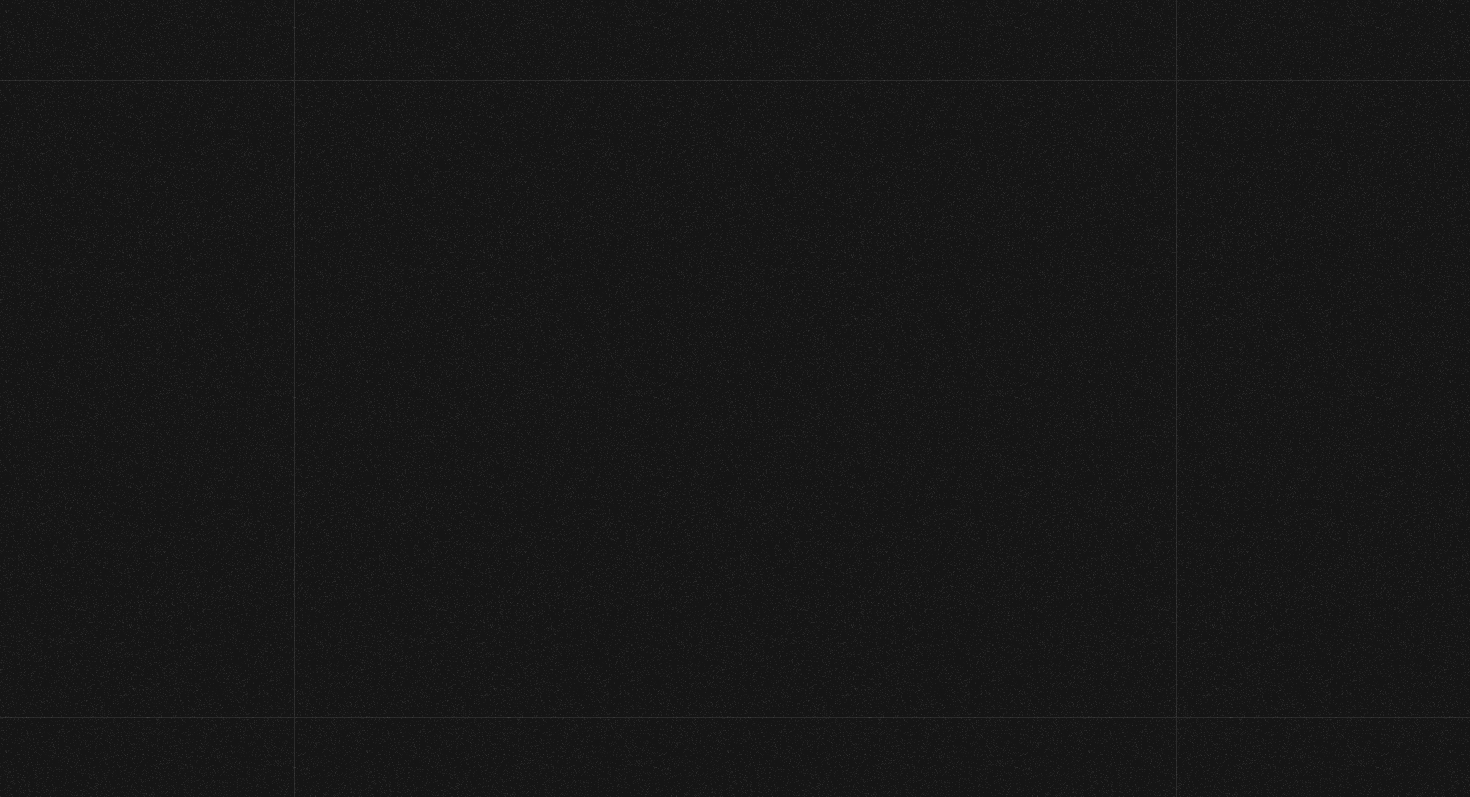 scroll, scrollTop: 0, scrollLeft: 0, axis: both 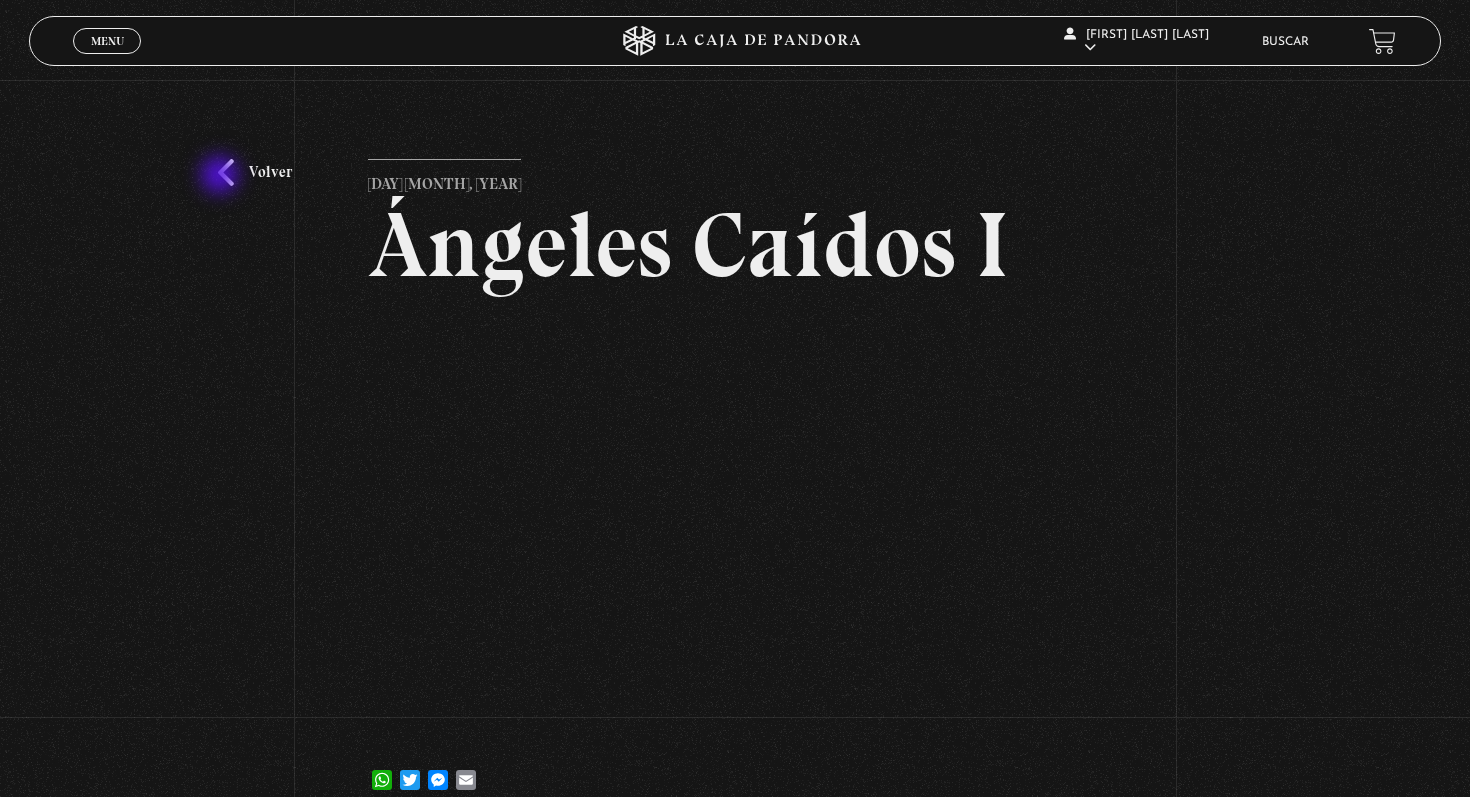 click on "Volver" at bounding box center (255, 172) 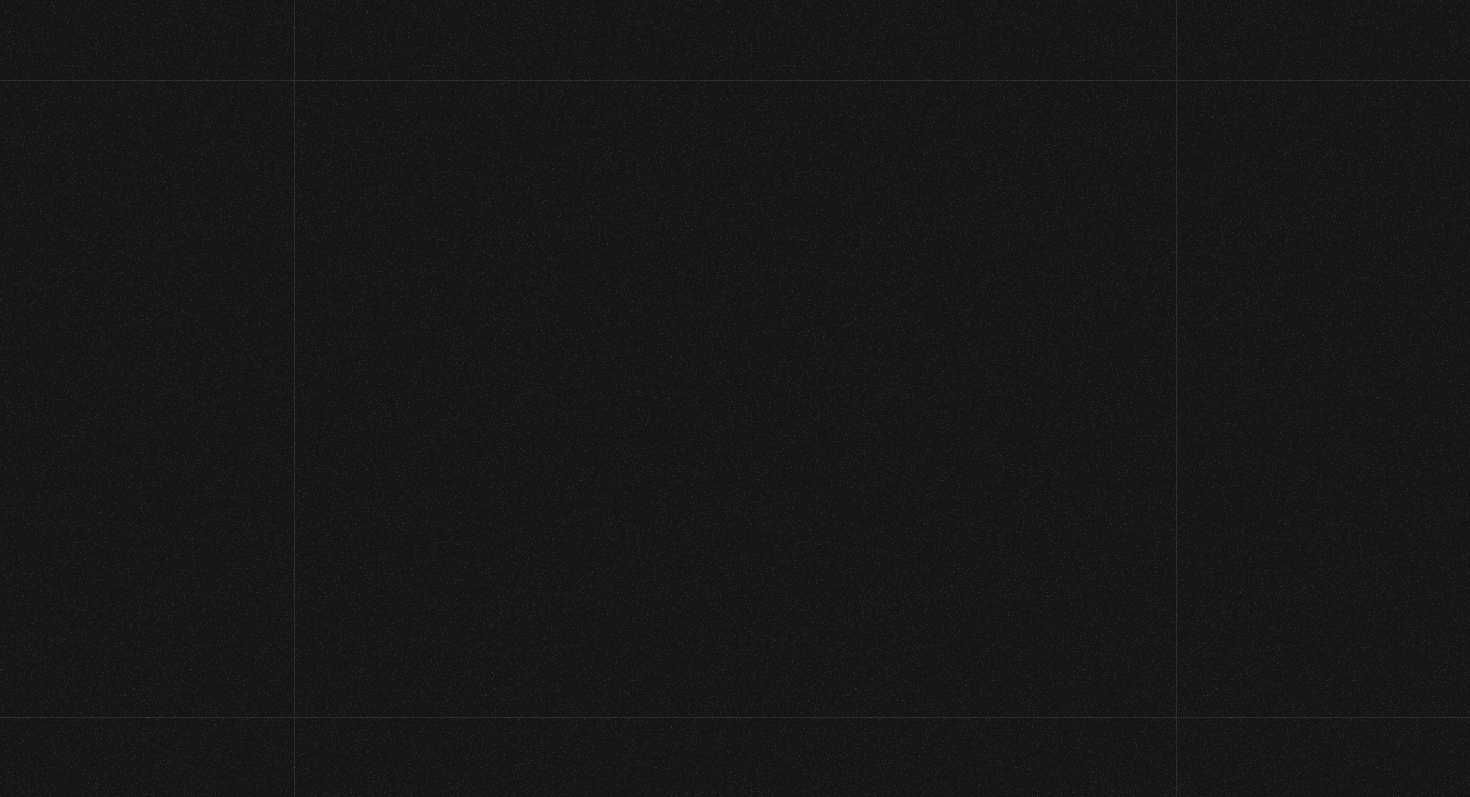 scroll, scrollTop: 150, scrollLeft: 0, axis: vertical 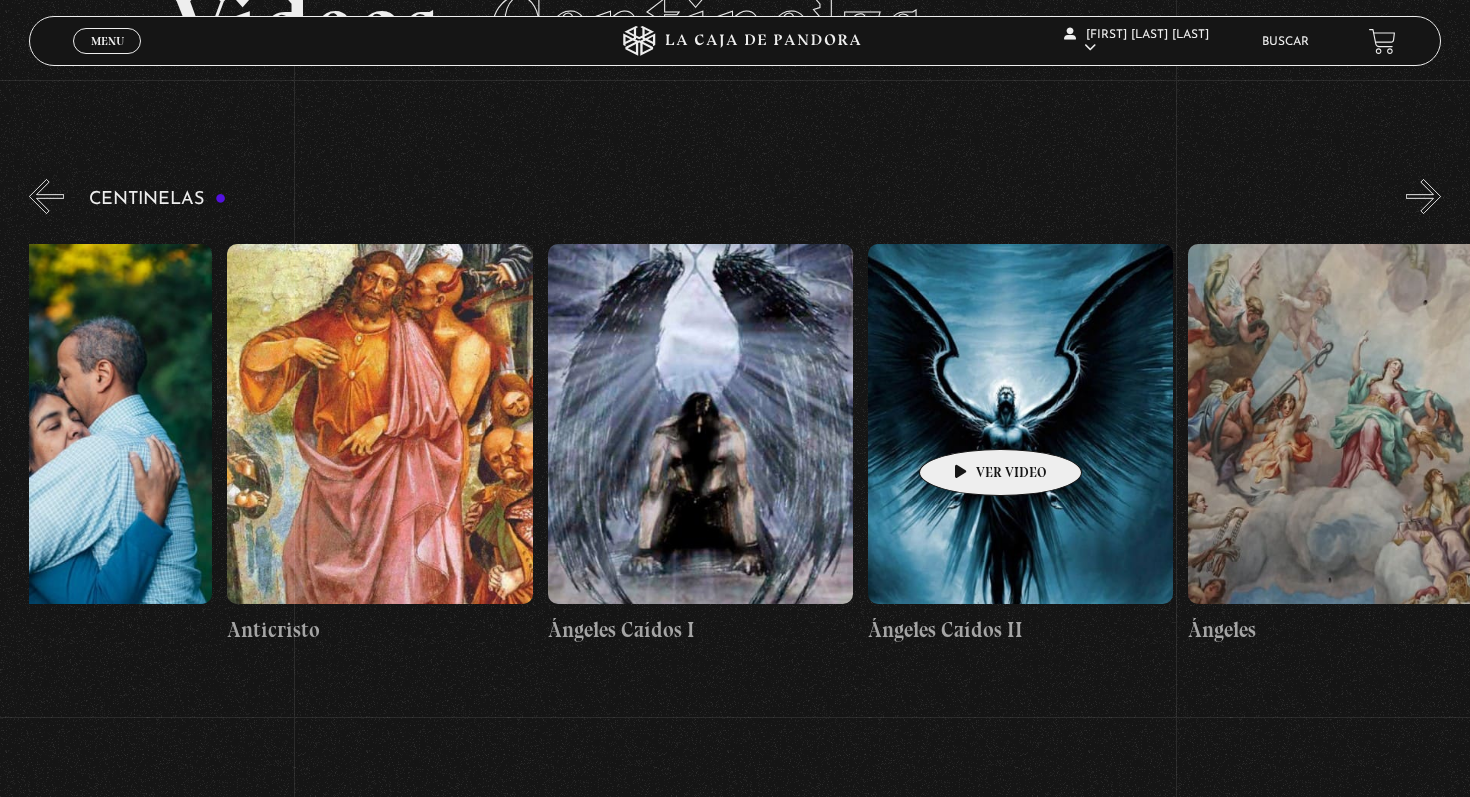 click at bounding box center [1020, 424] 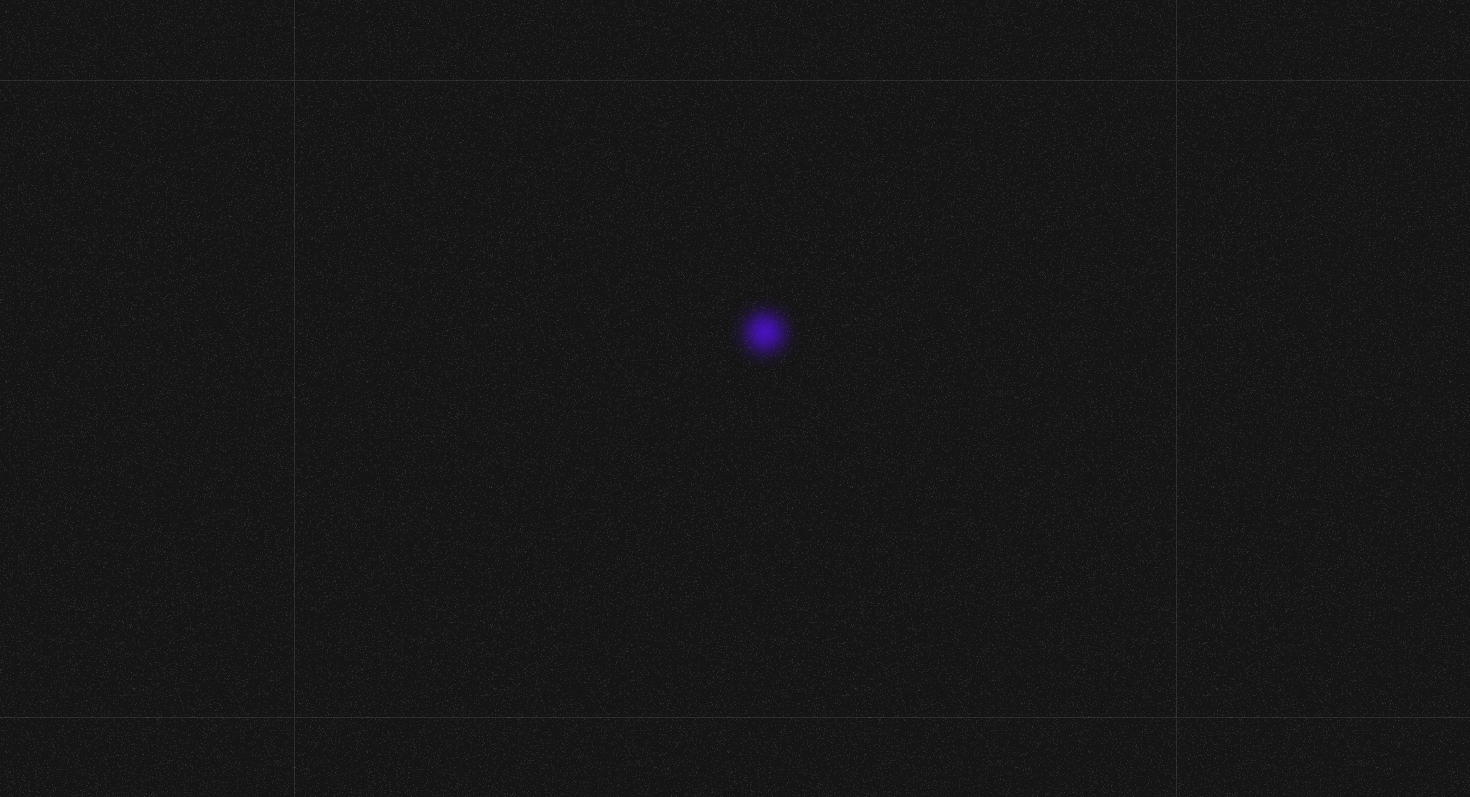scroll, scrollTop: 0, scrollLeft: 0, axis: both 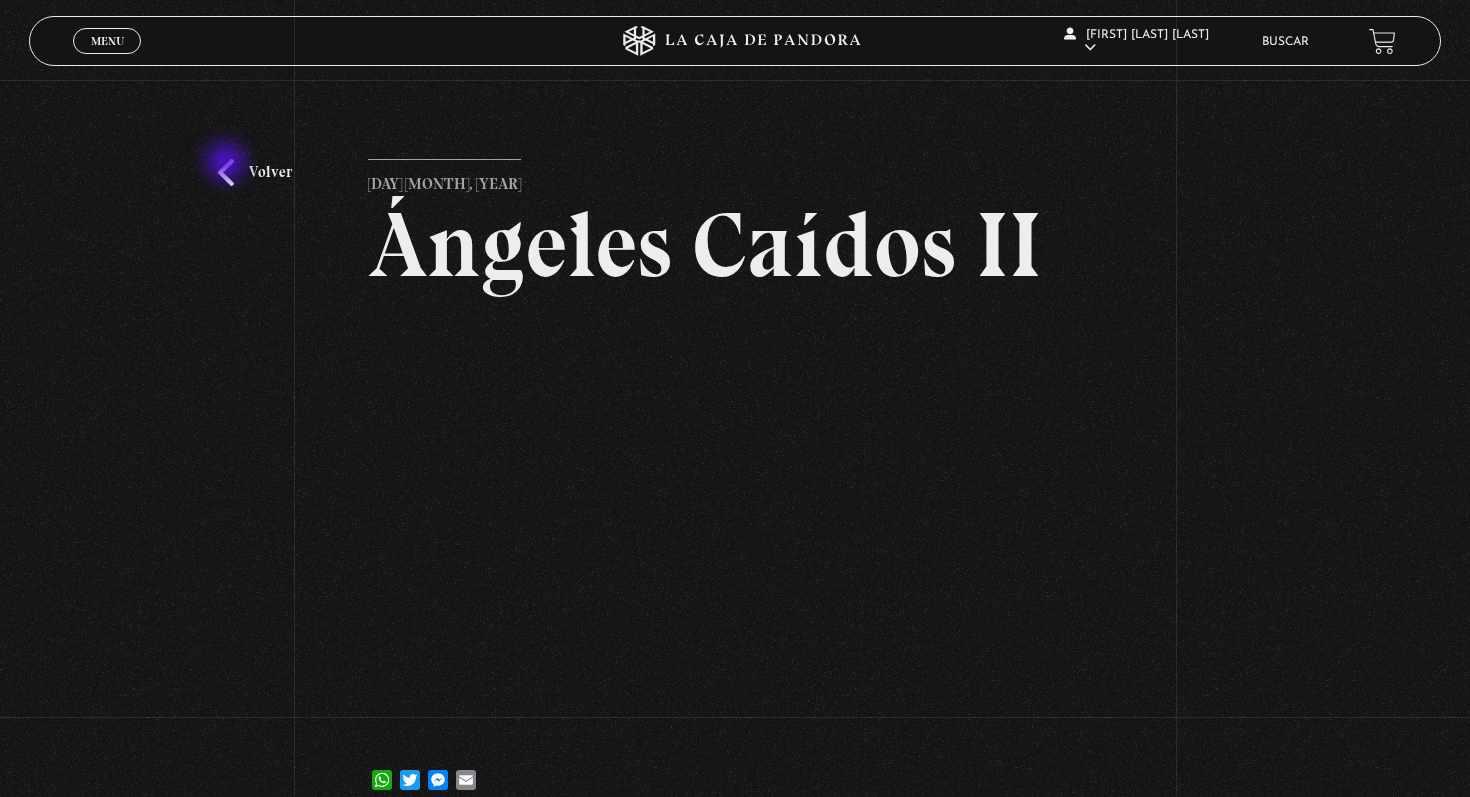 click on "Volver" at bounding box center (255, 172) 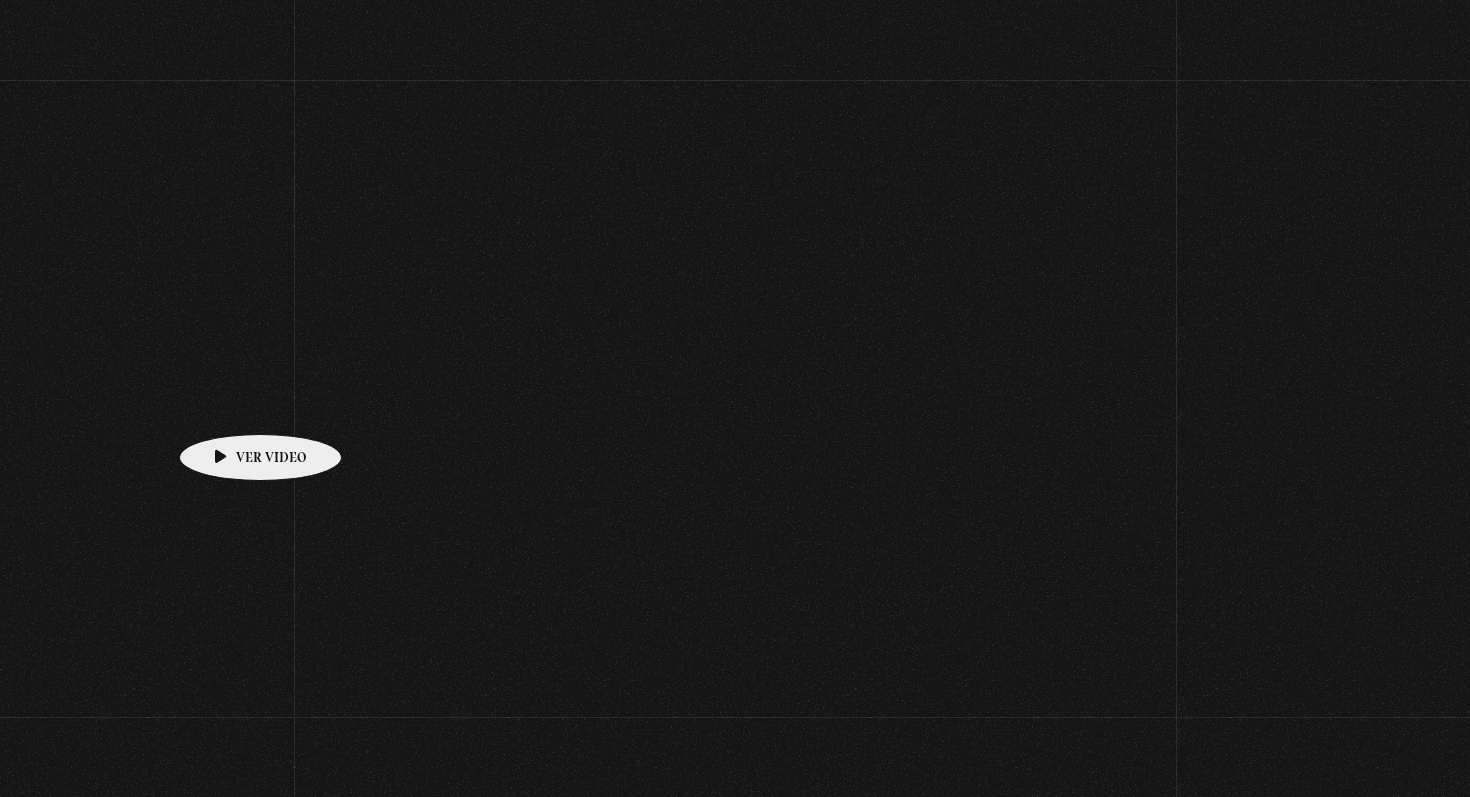 scroll, scrollTop: 160, scrollLeft: 0, axis: vertical 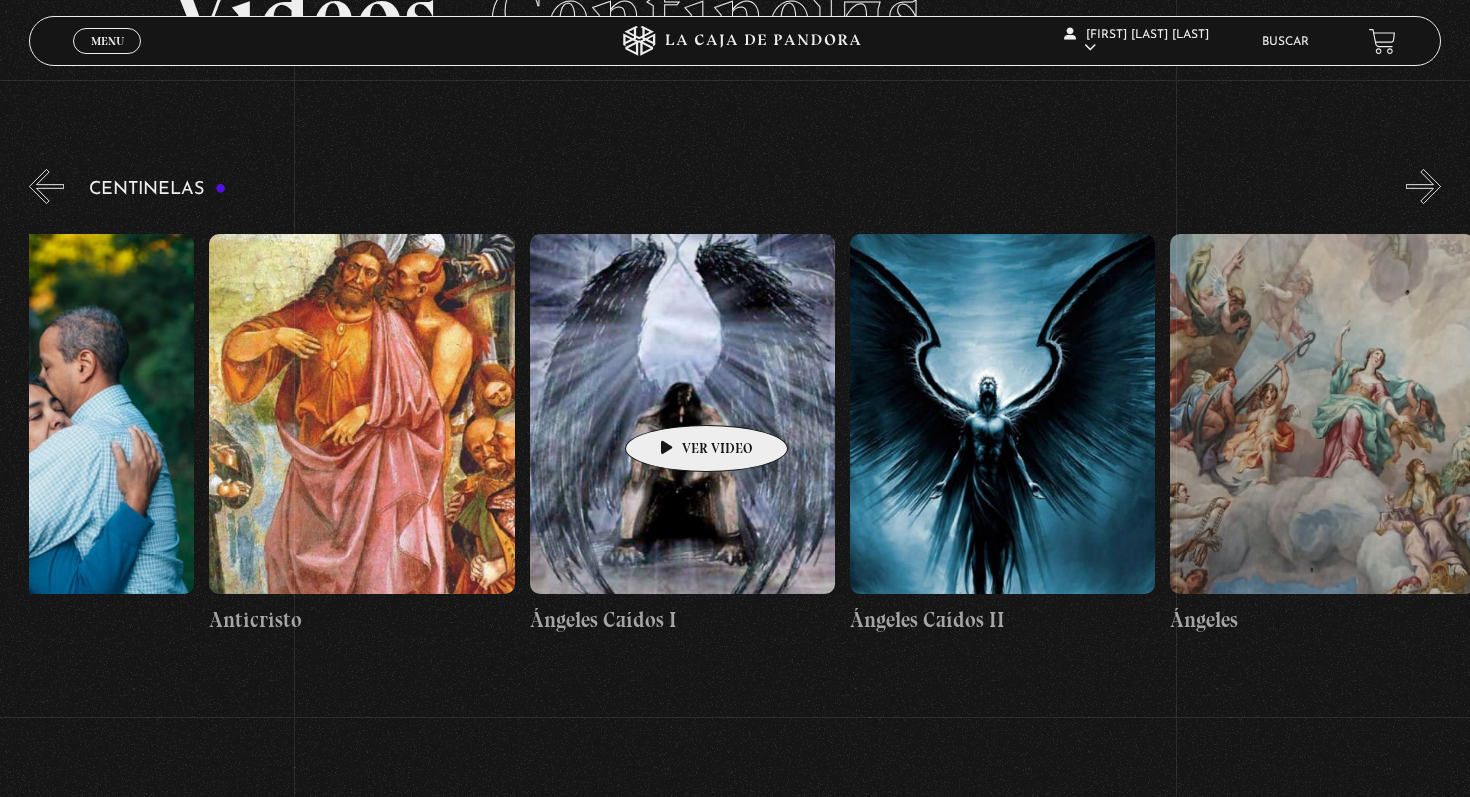 click at bounding box center [682, 414] 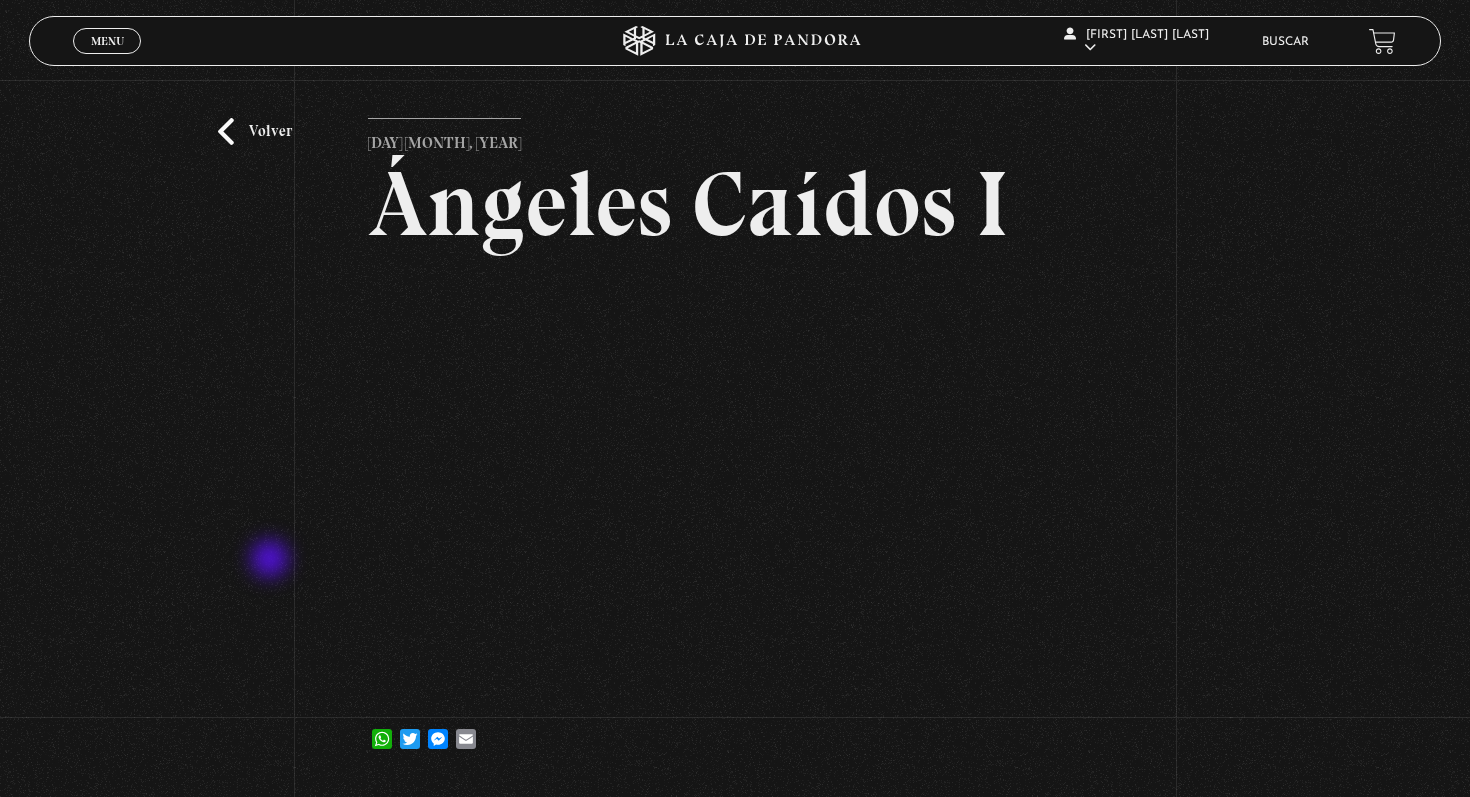scroll, scrollTop: 39, scrollLeft: 0, axis: vertical 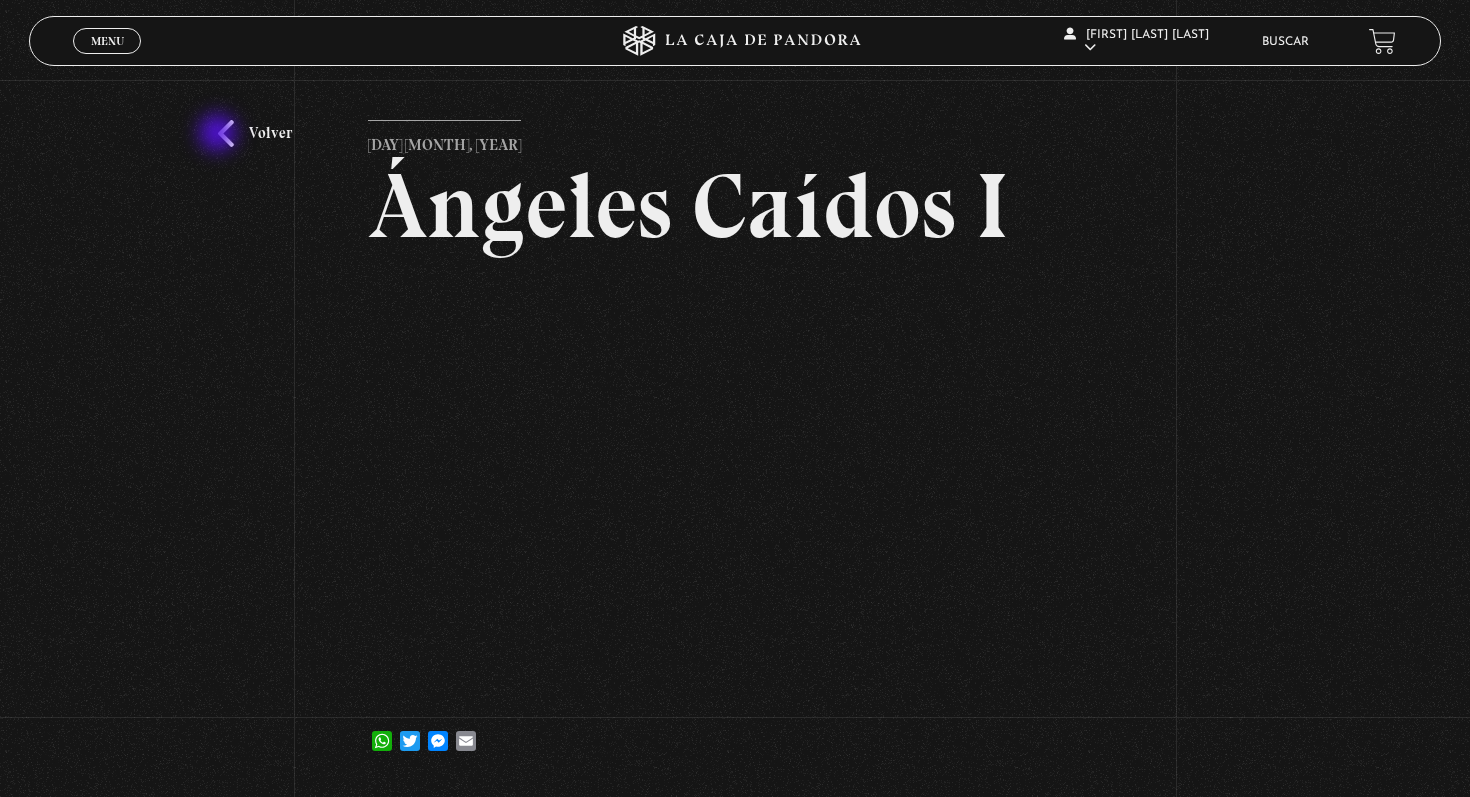 click on "Volver" at bounding box center (255, 133) 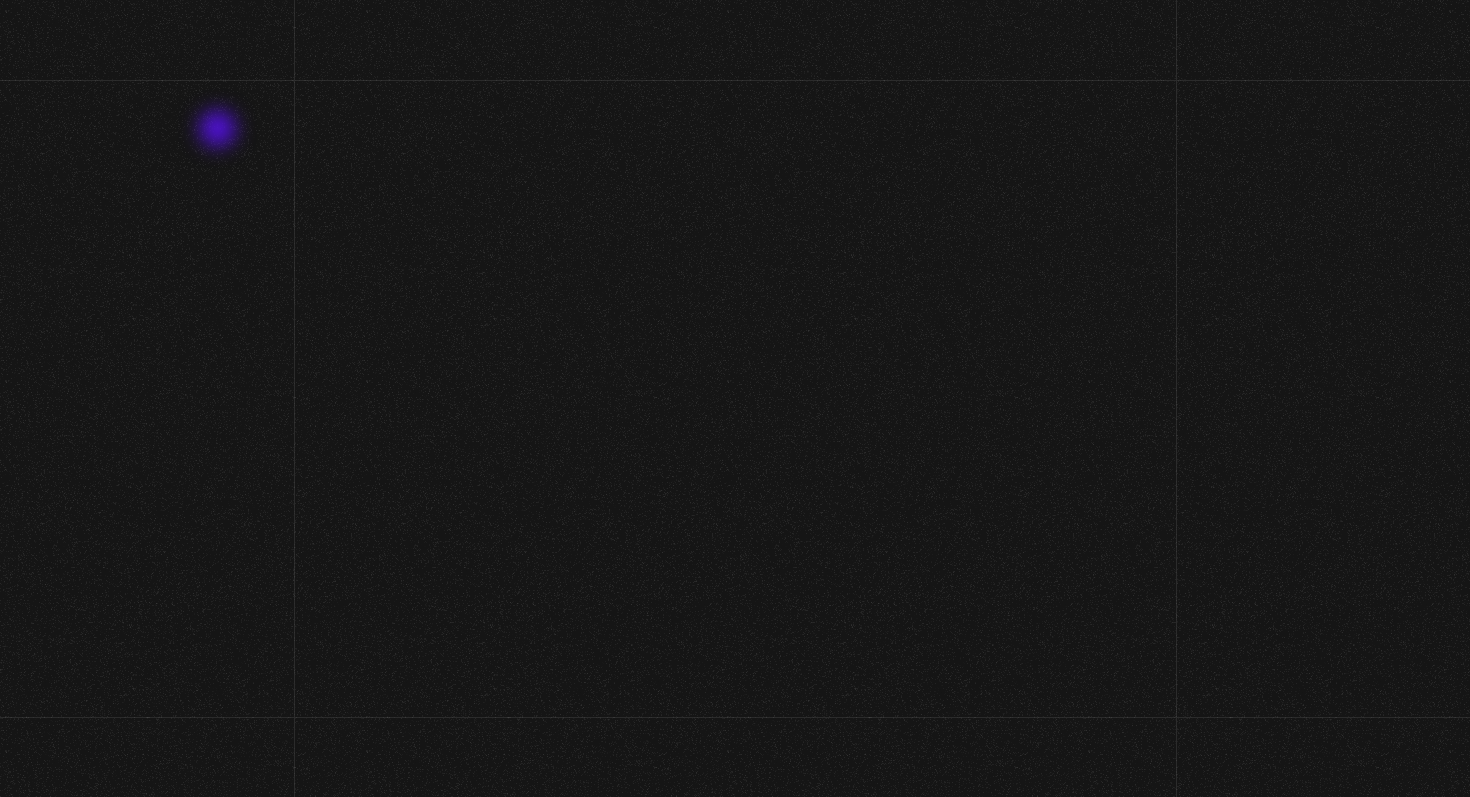 scroll, scrollTop: 169, scrollLeft: 0, axis: vertical 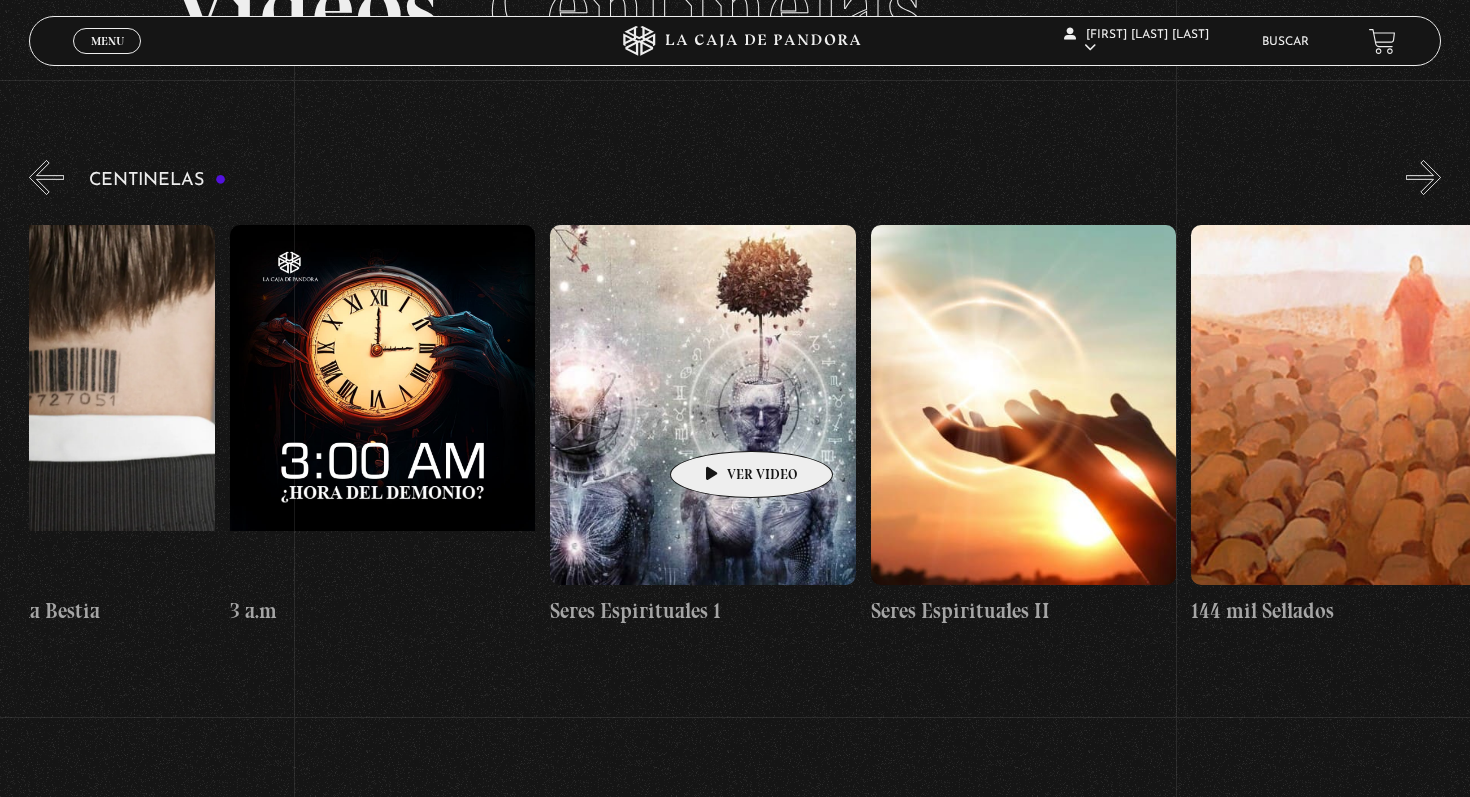 click at bounding box center (702, 405) 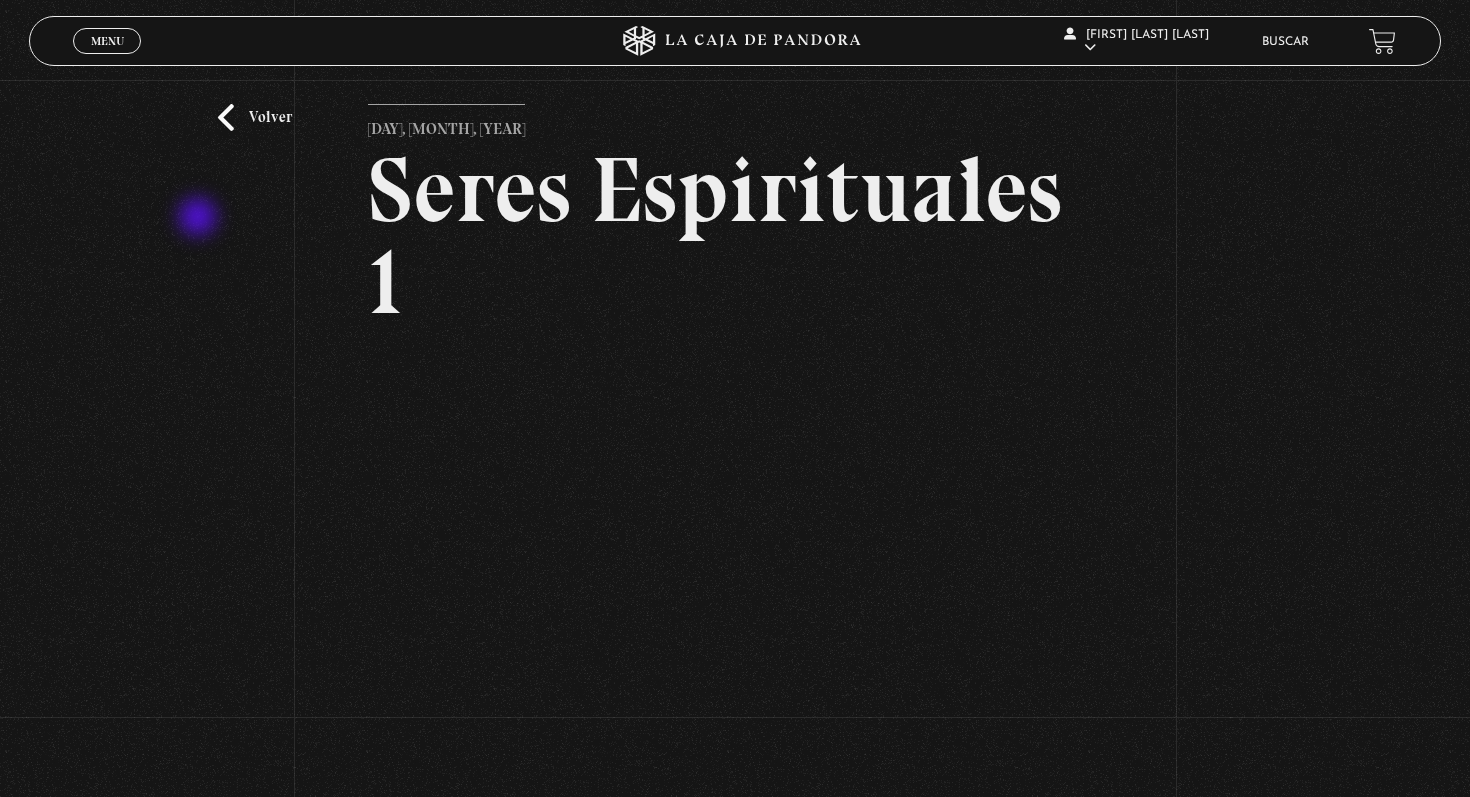 scroll, scrollTop: 7, scrollLeft: 0, axis: vertical 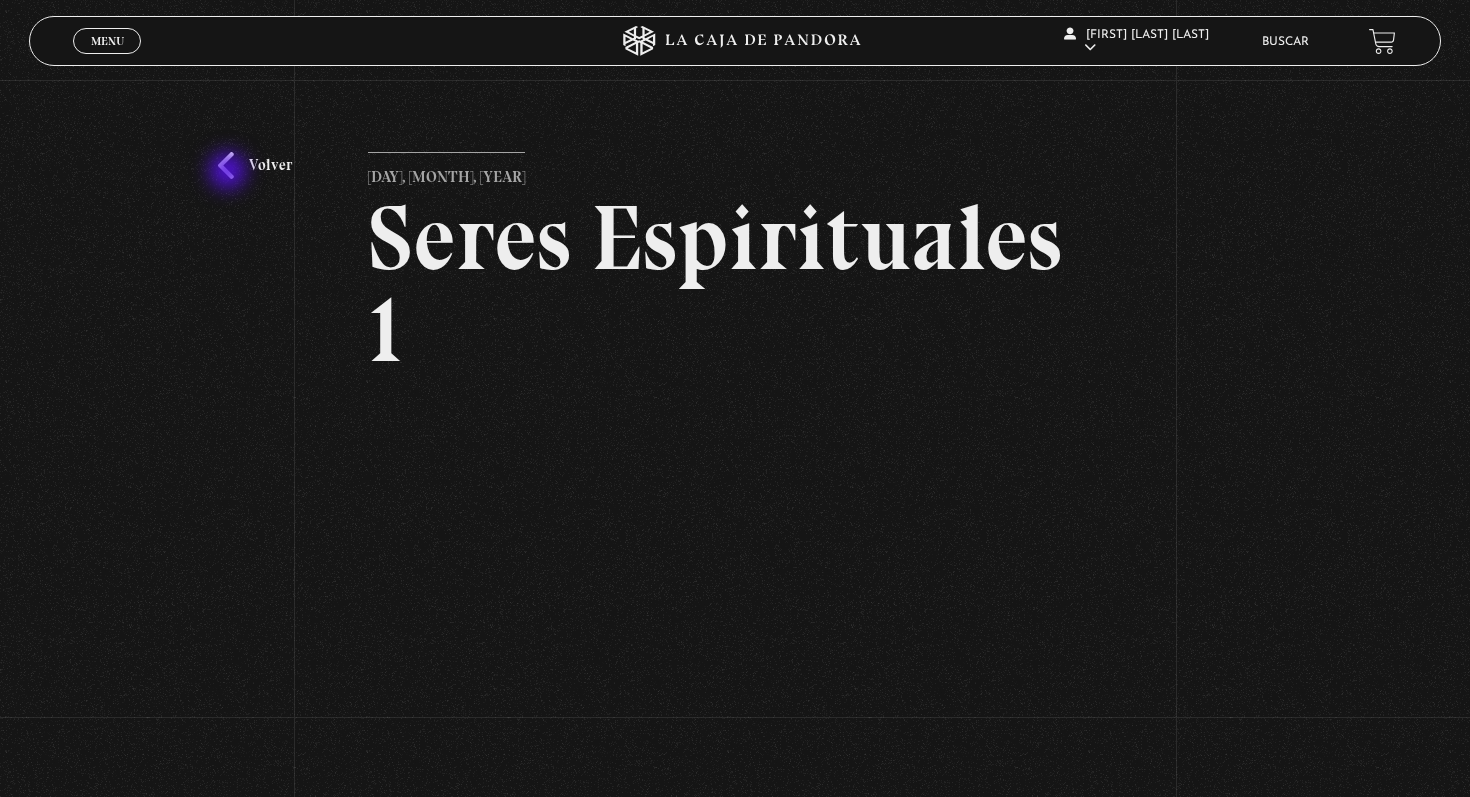 click on "Volver" at bounding box center [255, 165] 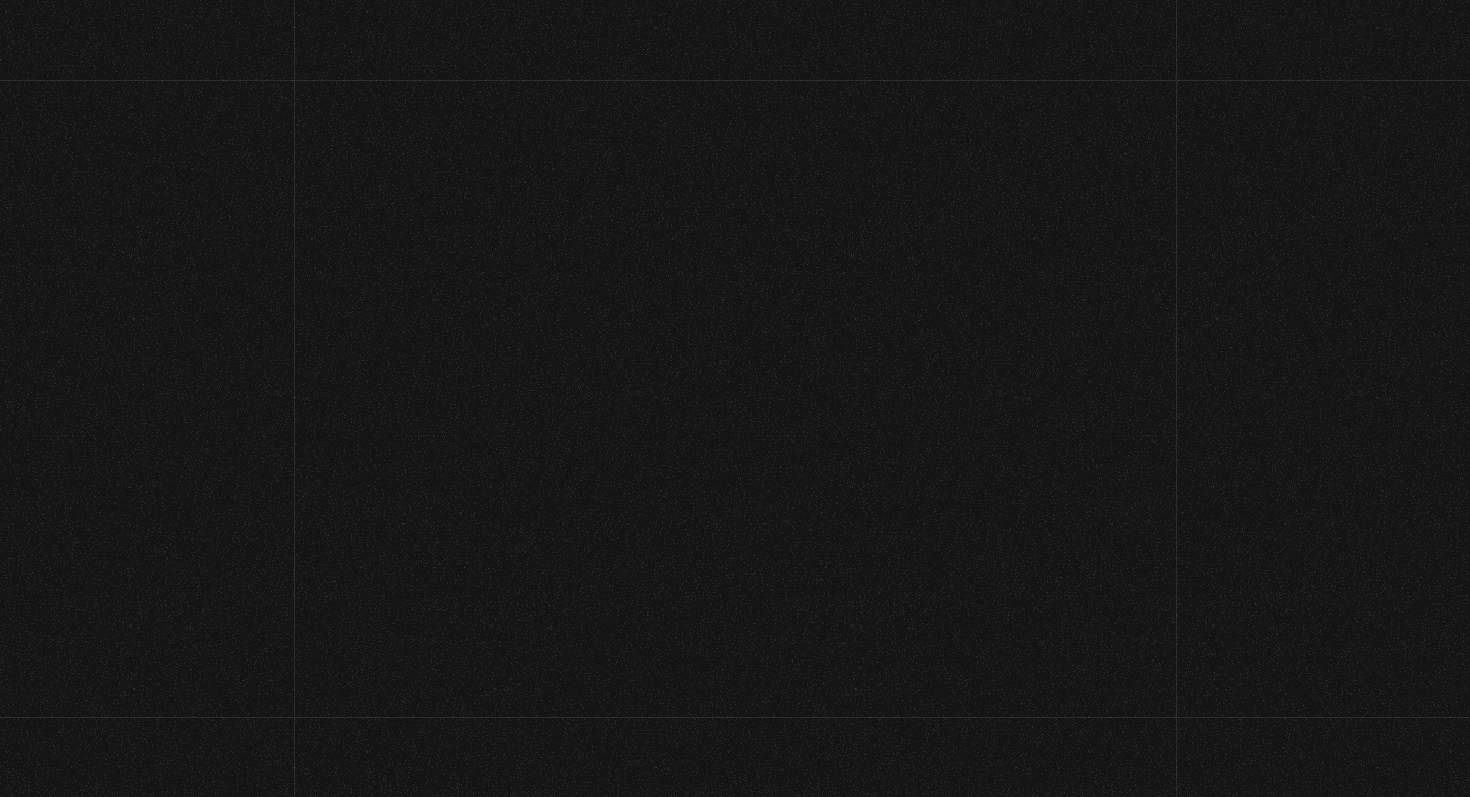 scroll, scrollTop: 179, scrollLeft: 0, axis: vertical 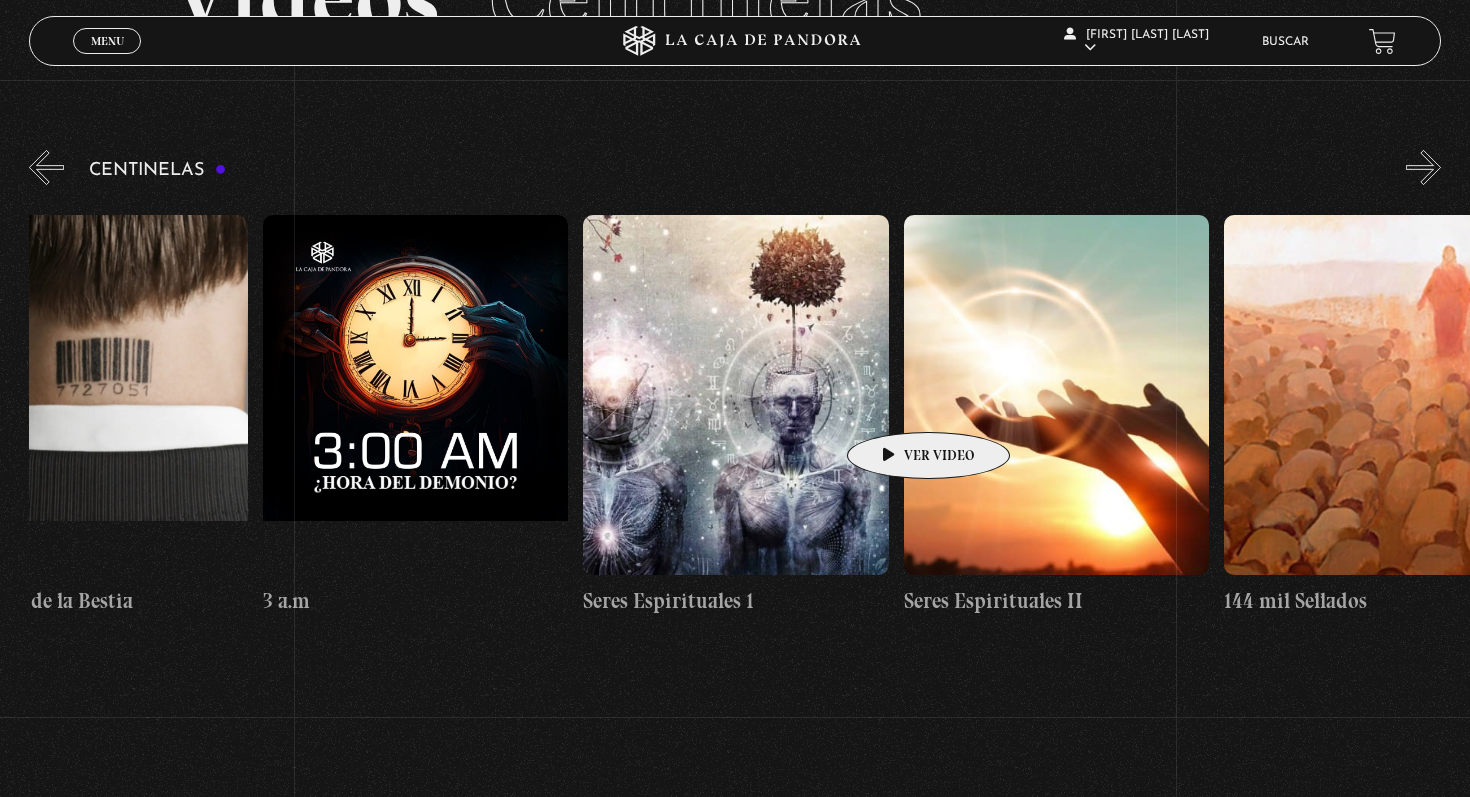 click at bounding box center (1056, 395) 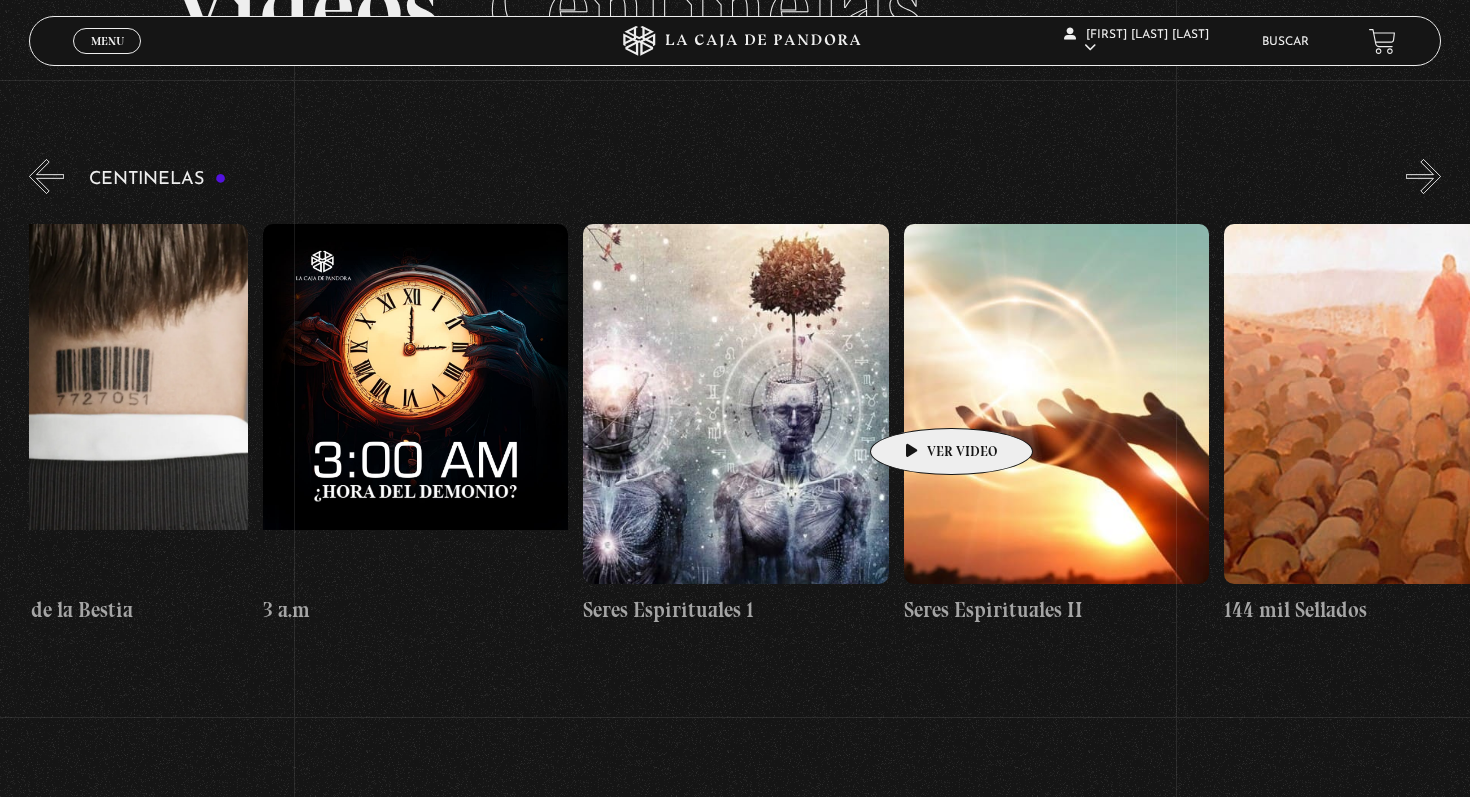 scroll, scrollTop: 169, scrollLeft: 0, axis: vertical 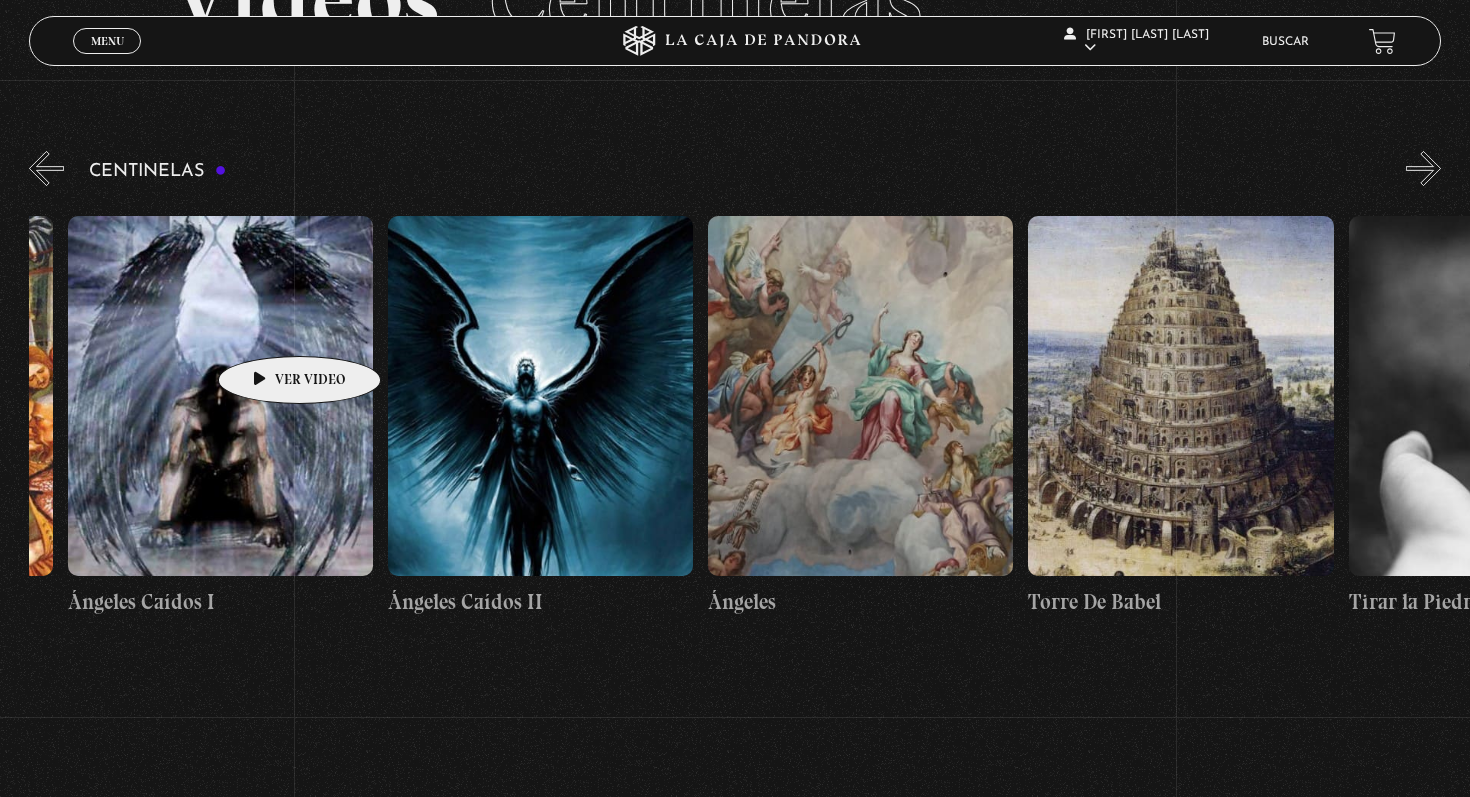 click at bounding box center (220, 396) 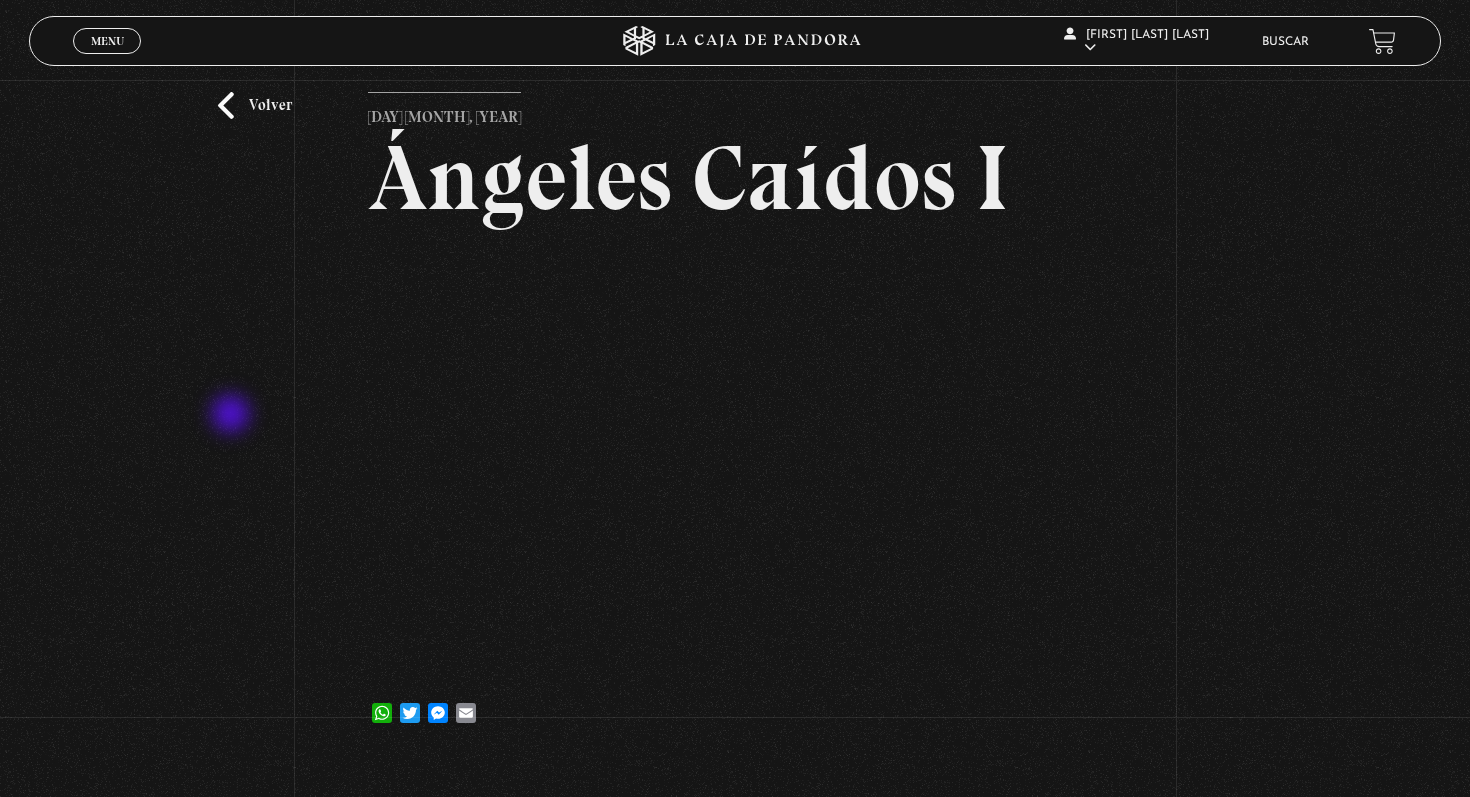 scroll, scrollTop: 70, scrollLeft: 0, axis: vertical 